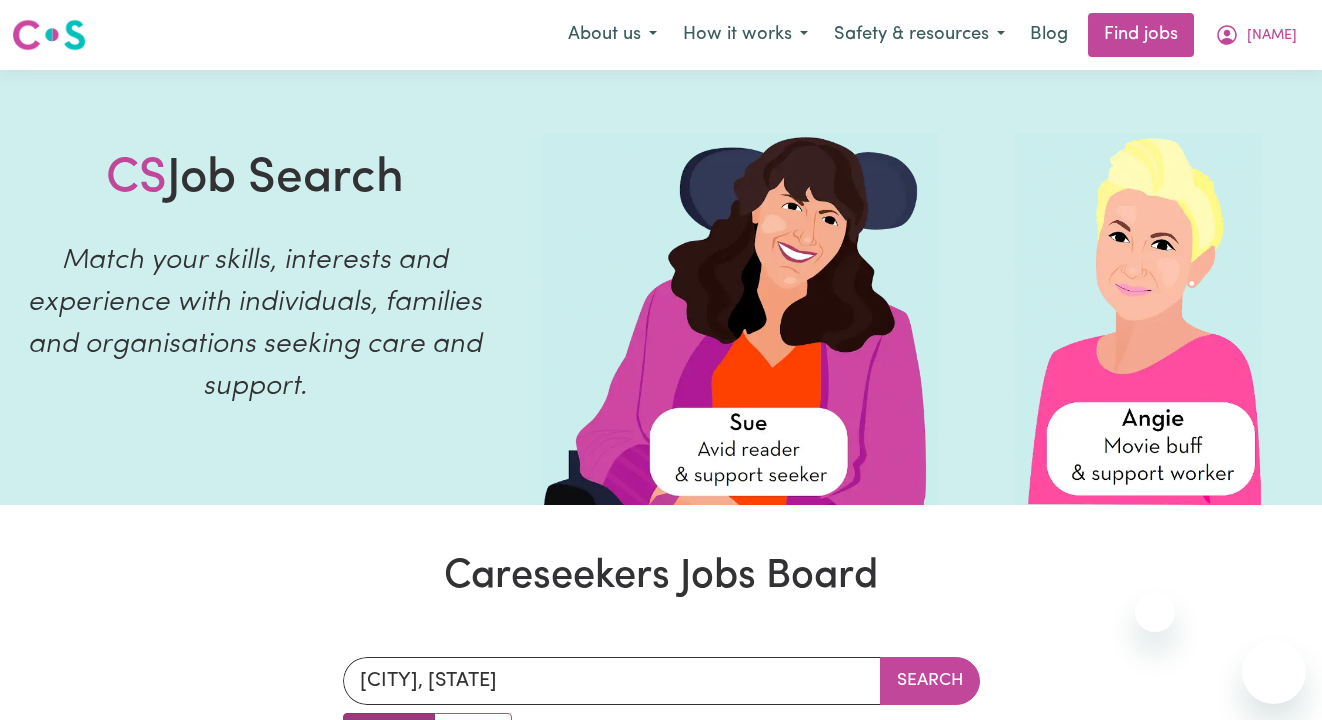 scroll, scrollTop: 589, scrollLeft: 0, axis: vertical 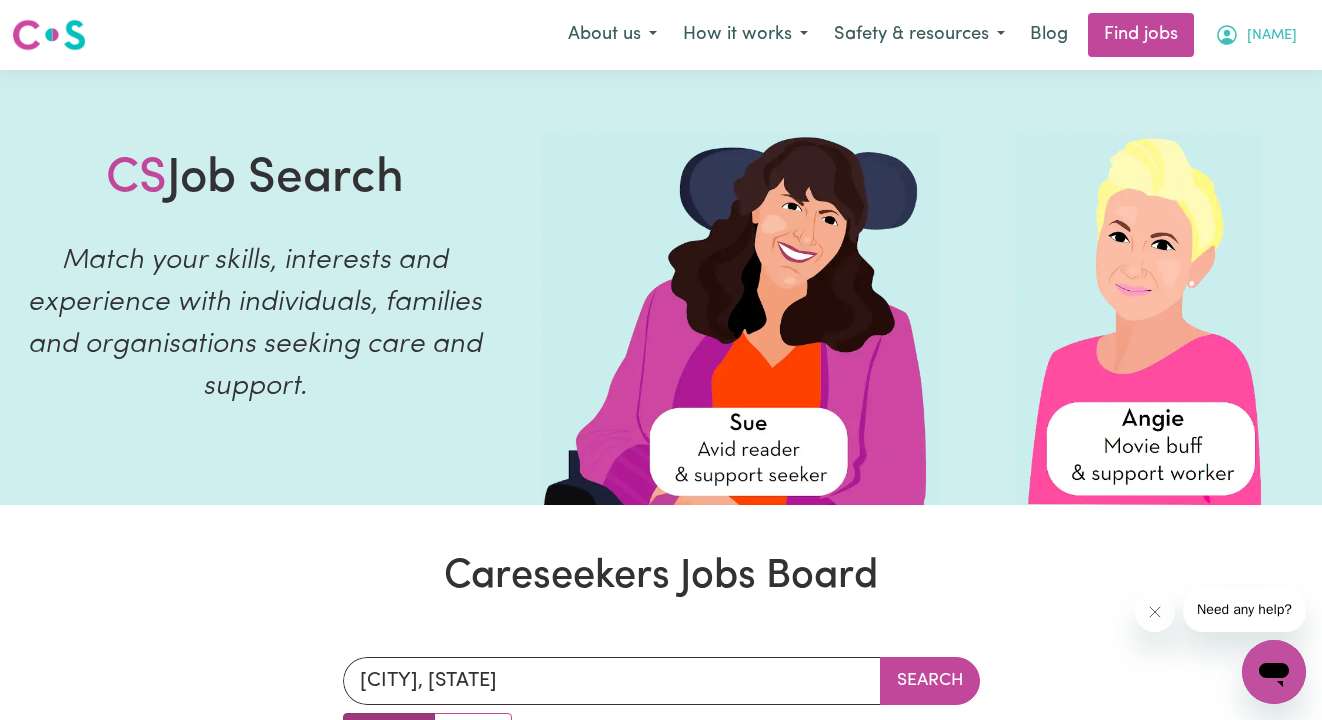 click on "[NAME]" at bounding box center (1256, 35) 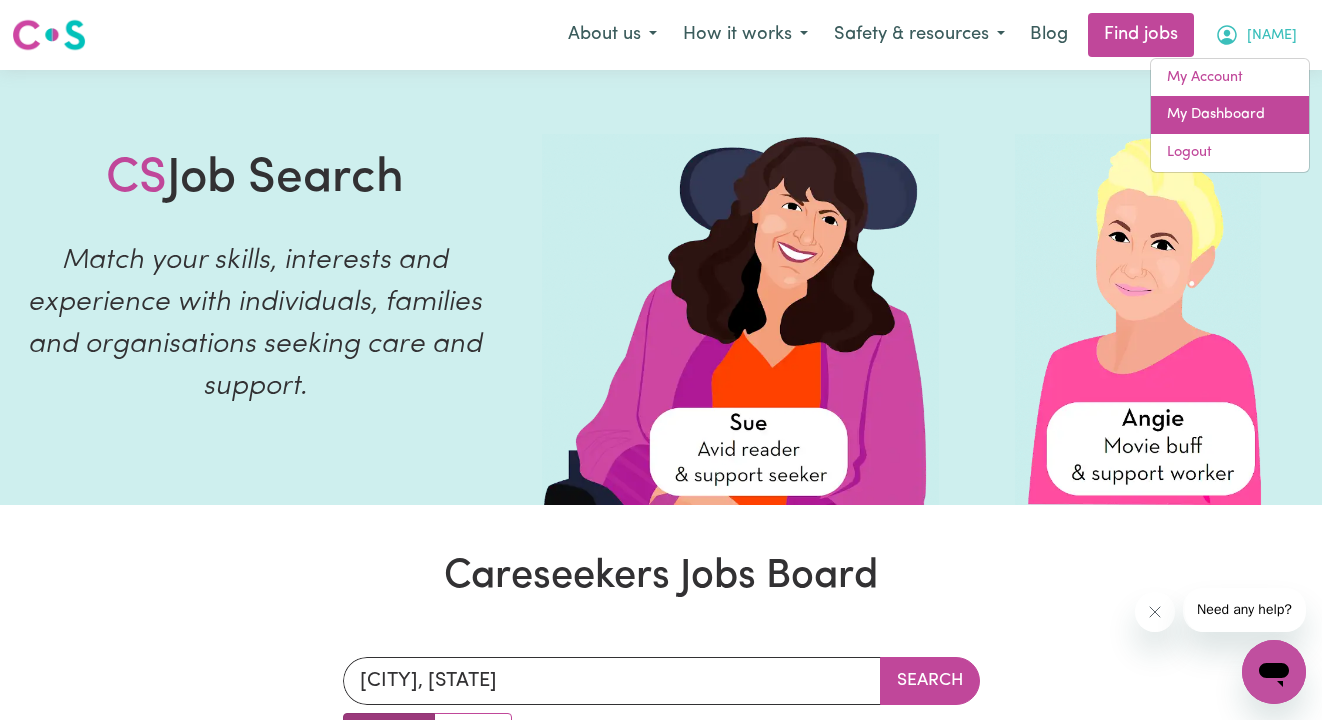click on "My Dashboard" at bounding box center [1230, 115] 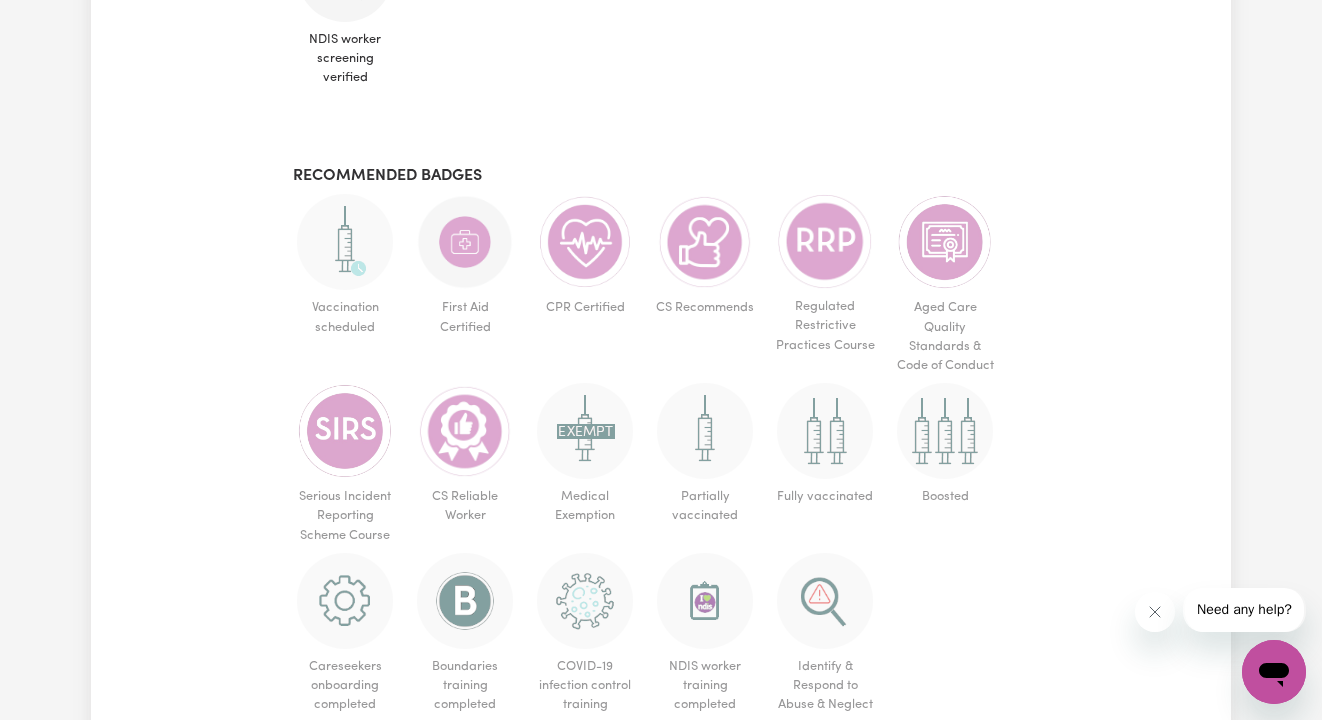 scroll, scrollTop: 1077, scrollLeft: 0, axis: vertical 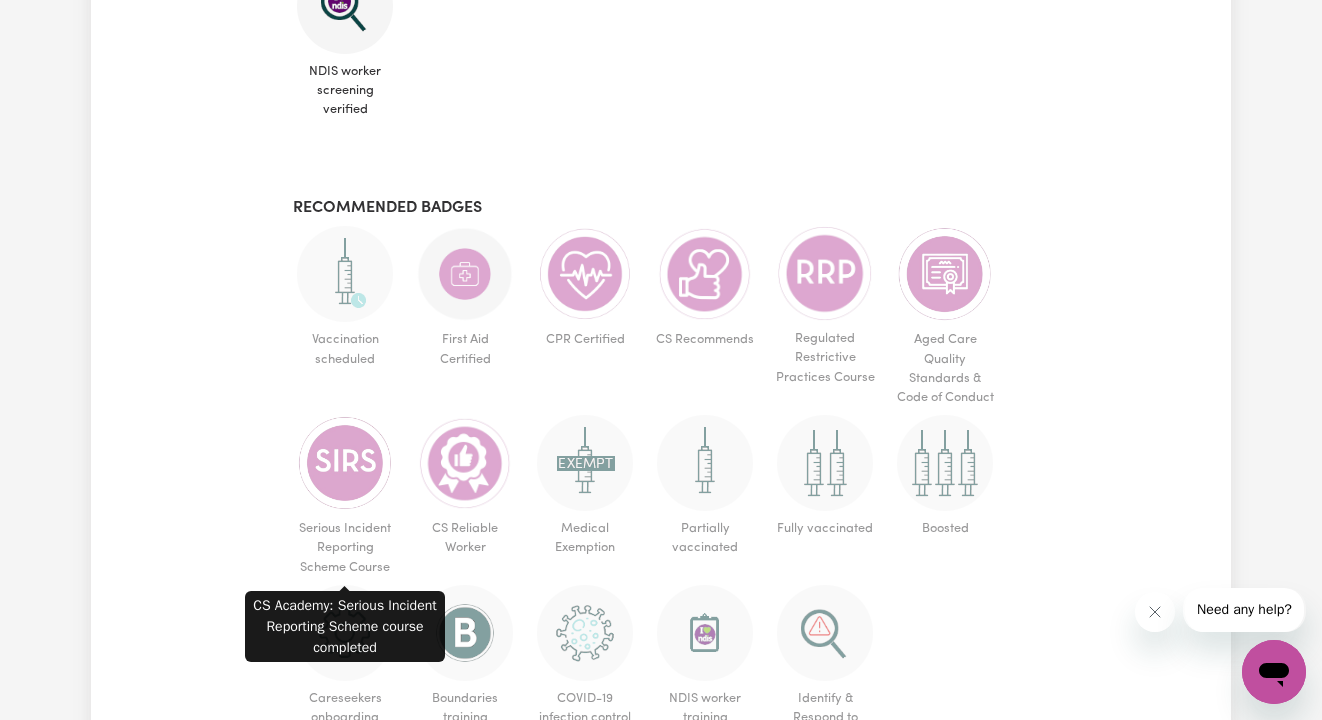click on "Serious Incident Reporting Scheme Course" at bounding box center (345, 500) 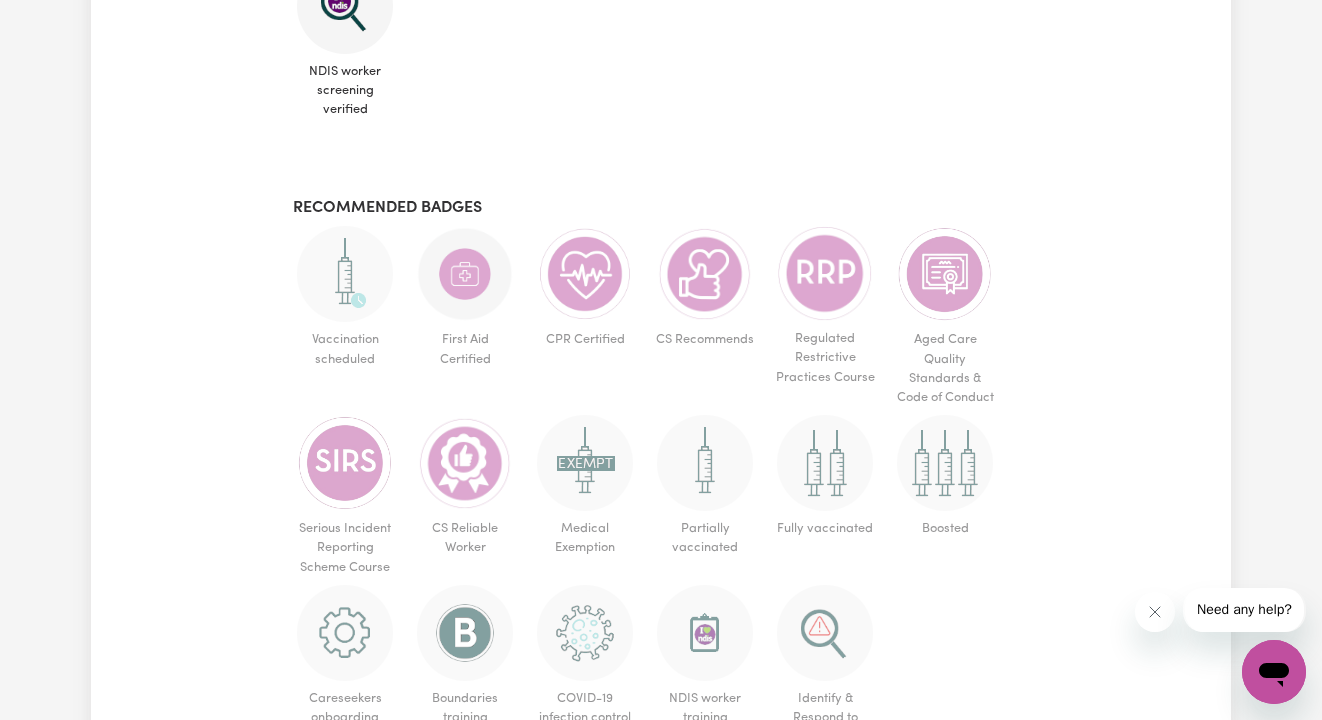 click at bounding box center (345, 274) 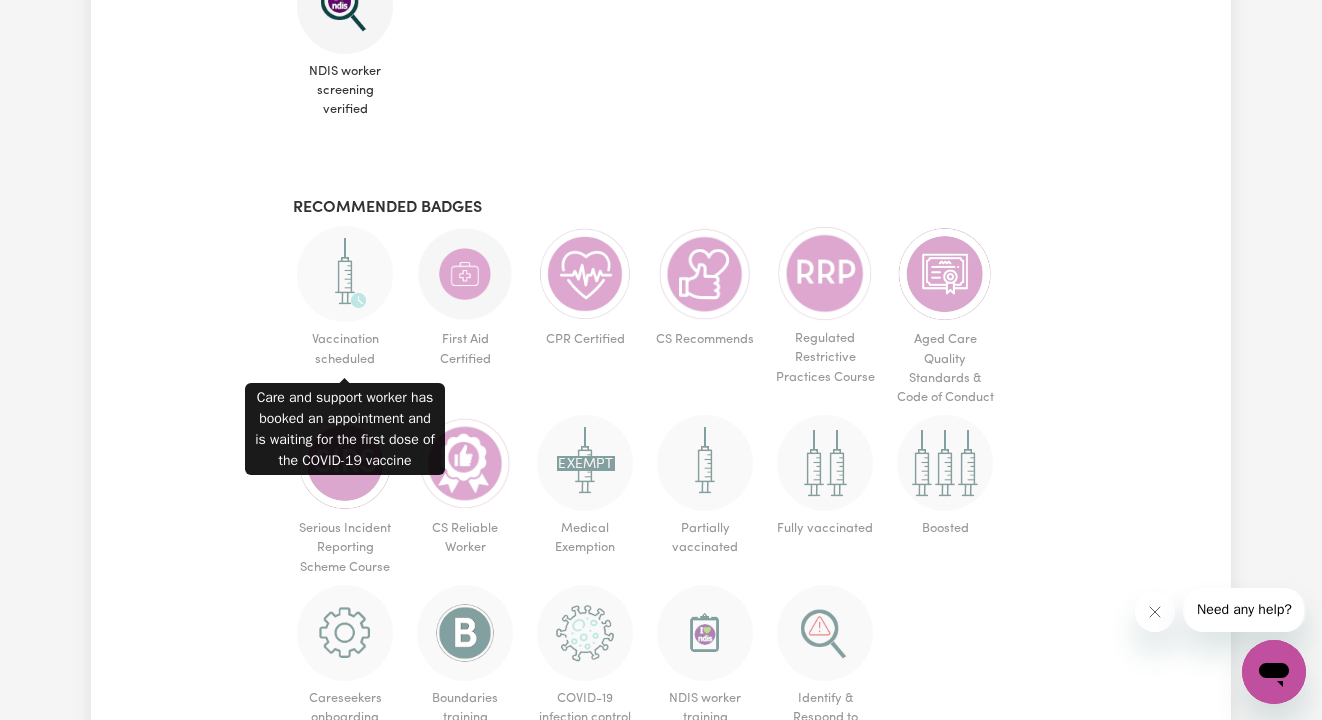 click at bounding box center (345, 274) 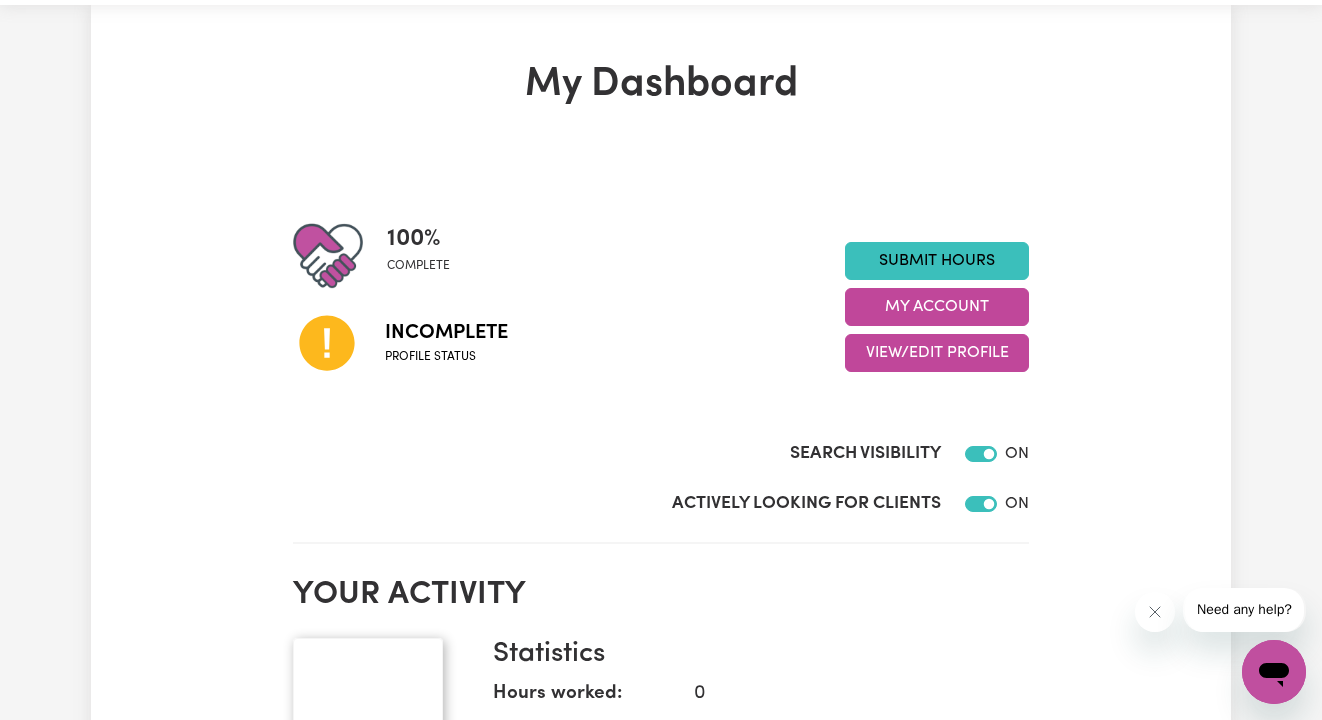 scroll, scrollTop: 0, scrollLeft: 0, axis: both 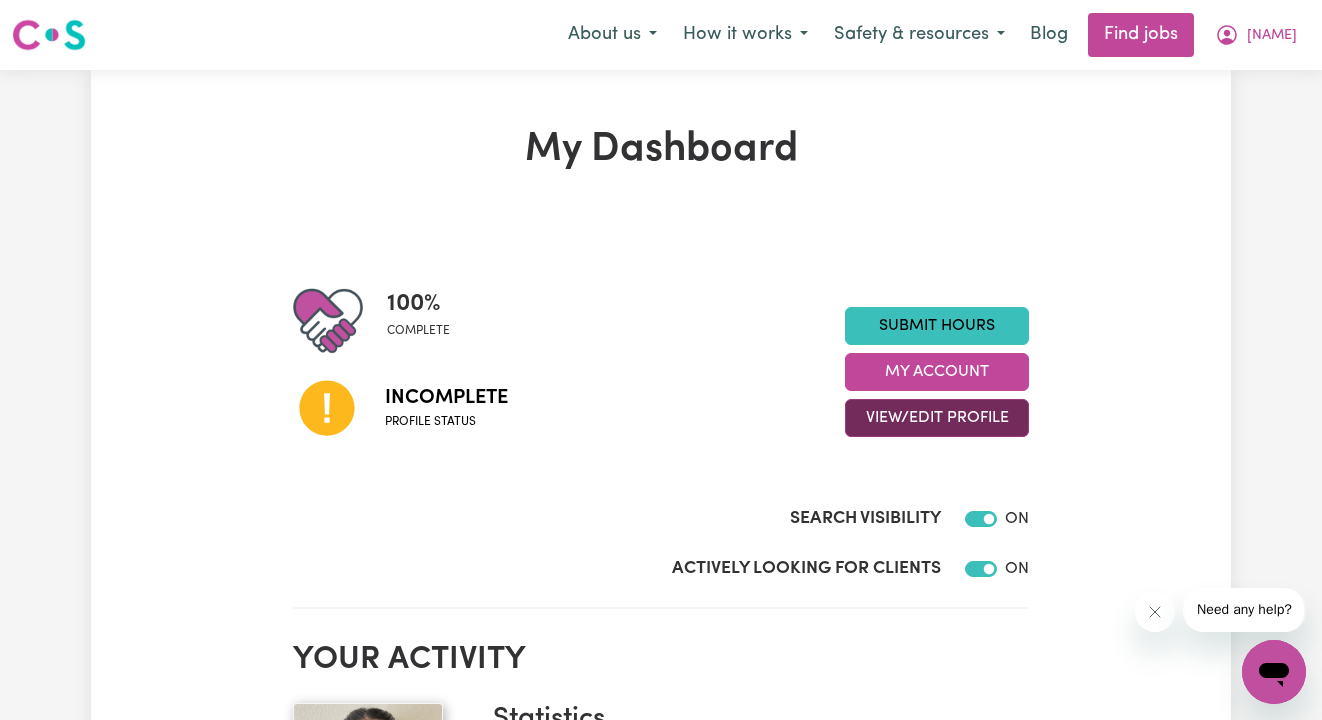 click on "View/Edit Profile" at bounding box center [937, 418] 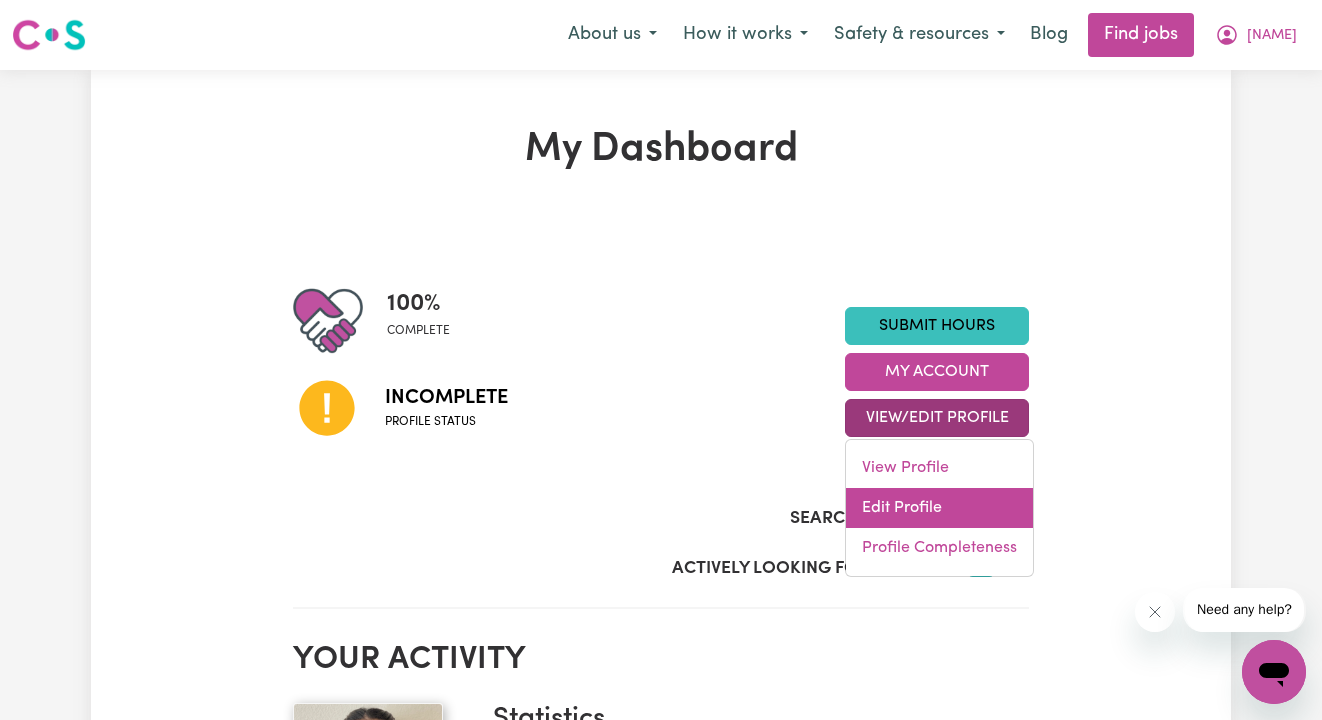 click on "Edit Profile" at bounding box center (939, 508) 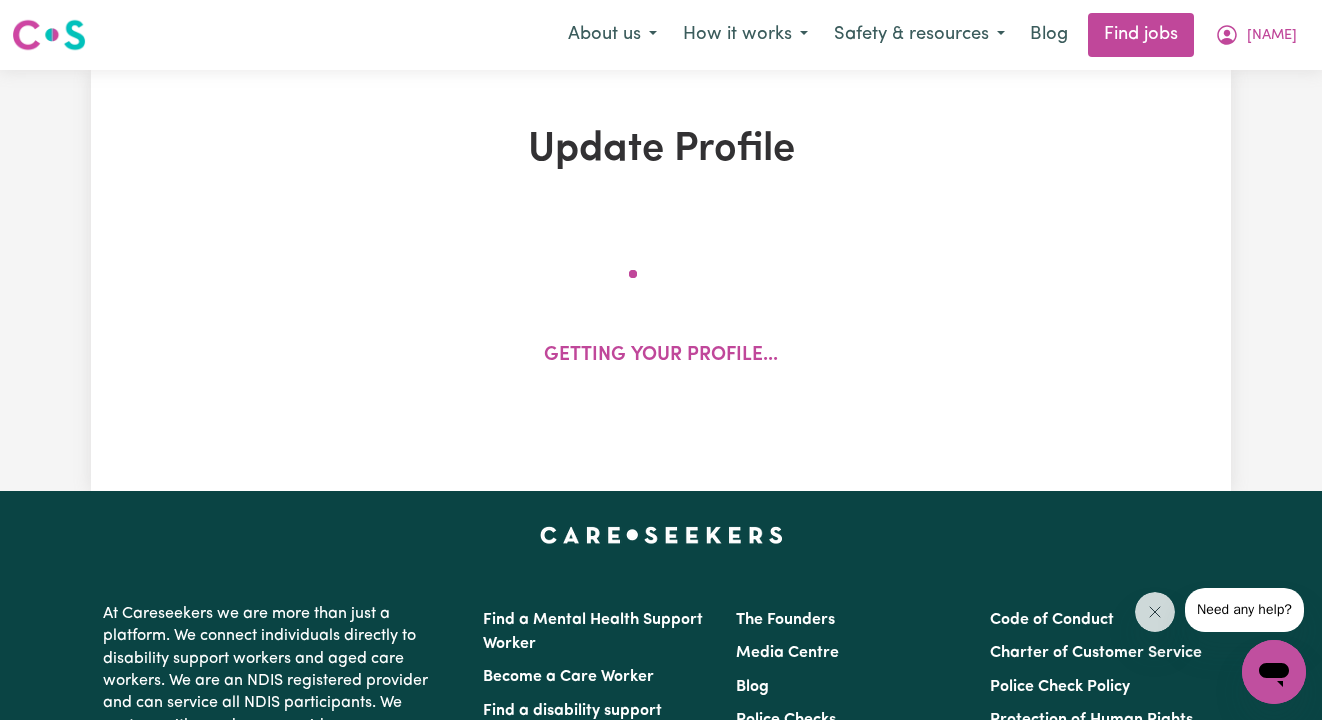 select on "female" 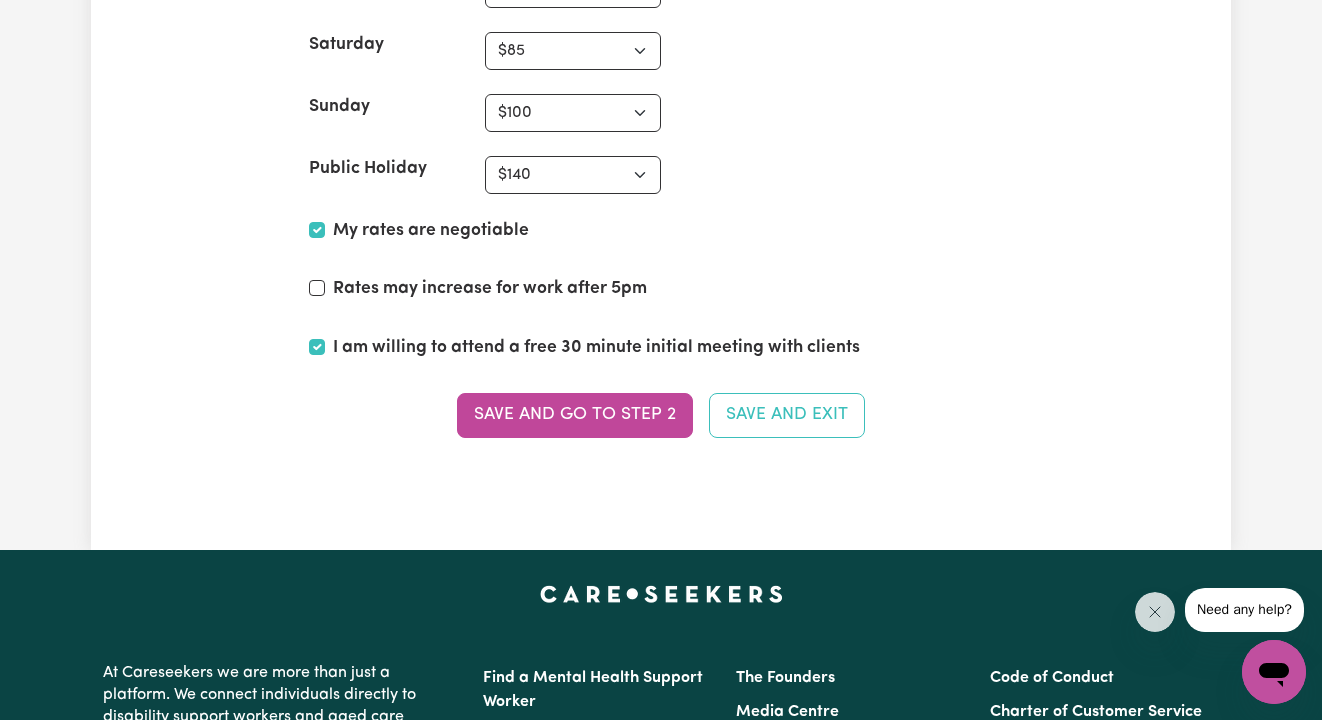 scroll, scrollTop: 5033, scrollLeft: 0, axis: vertical 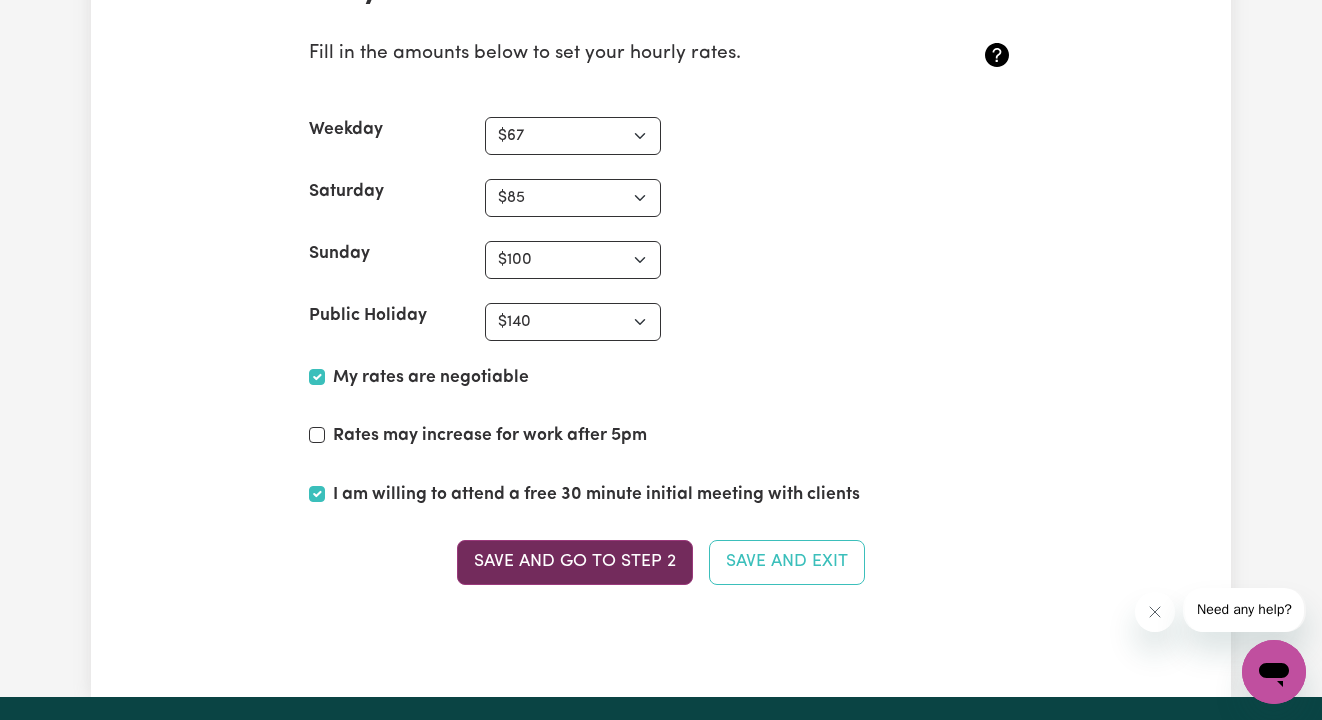 click on "Save and go to Step 2" at bounding box center [575, 562] 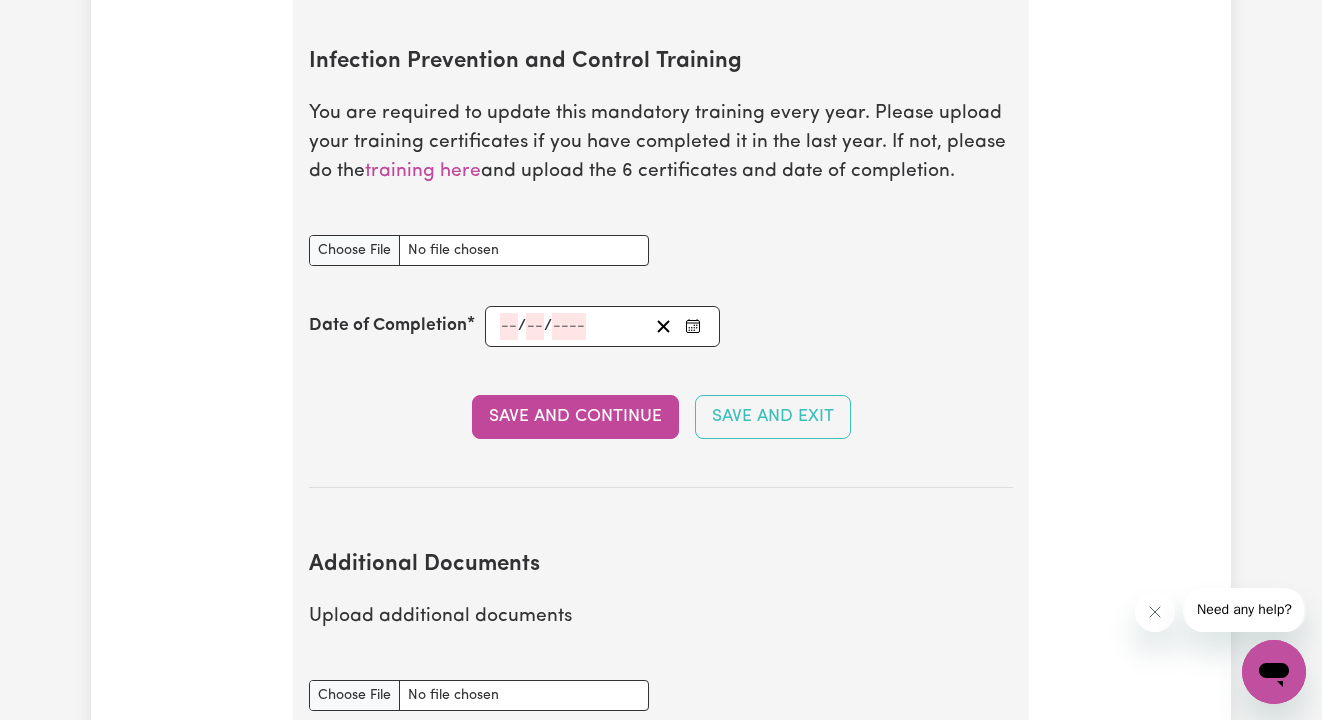 scroll, scrollTop: 3234, scrollLeft: 0, axis: vertical 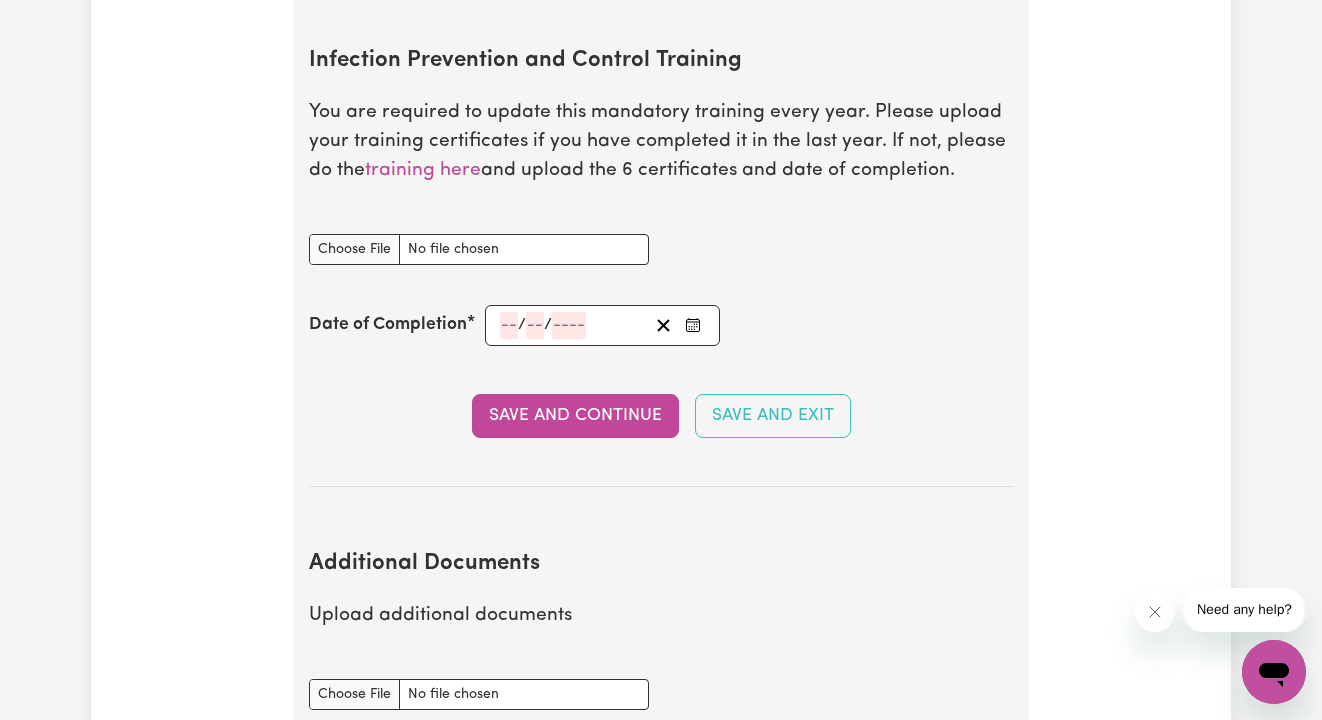 click on "/" 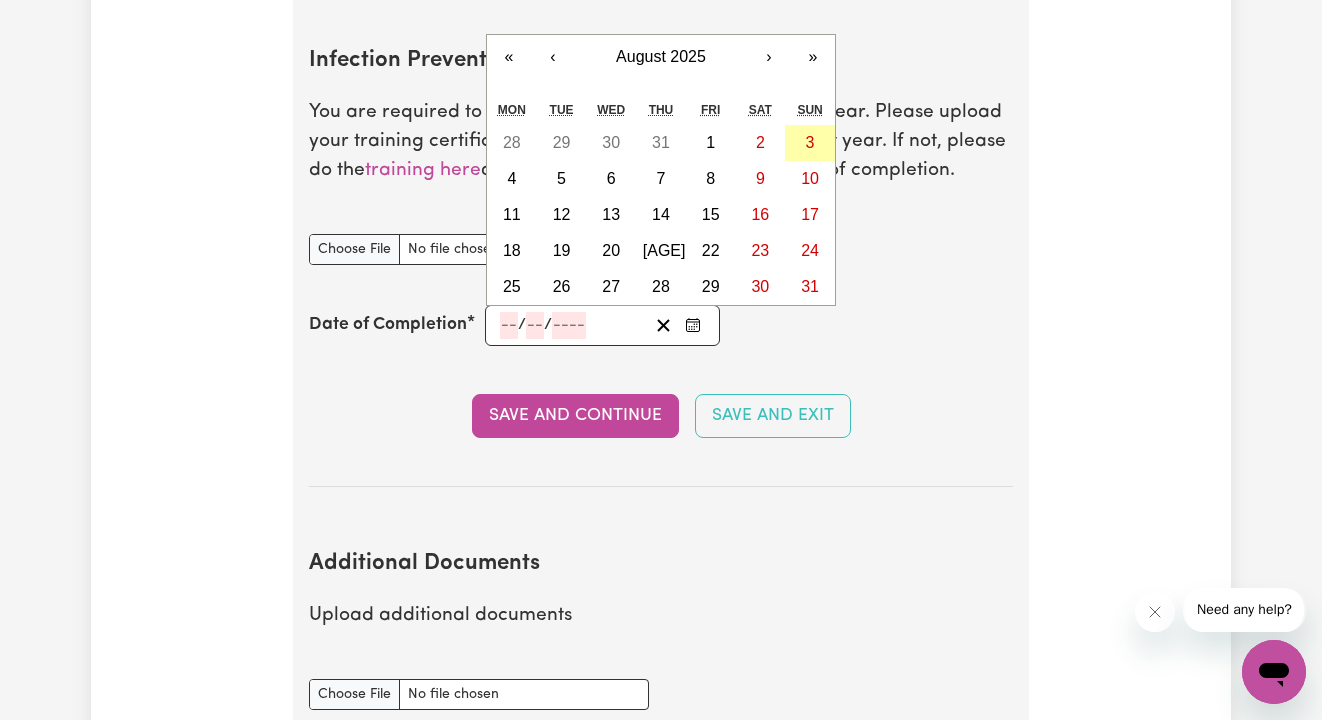 click on "3" at bounding box center (810, 143) 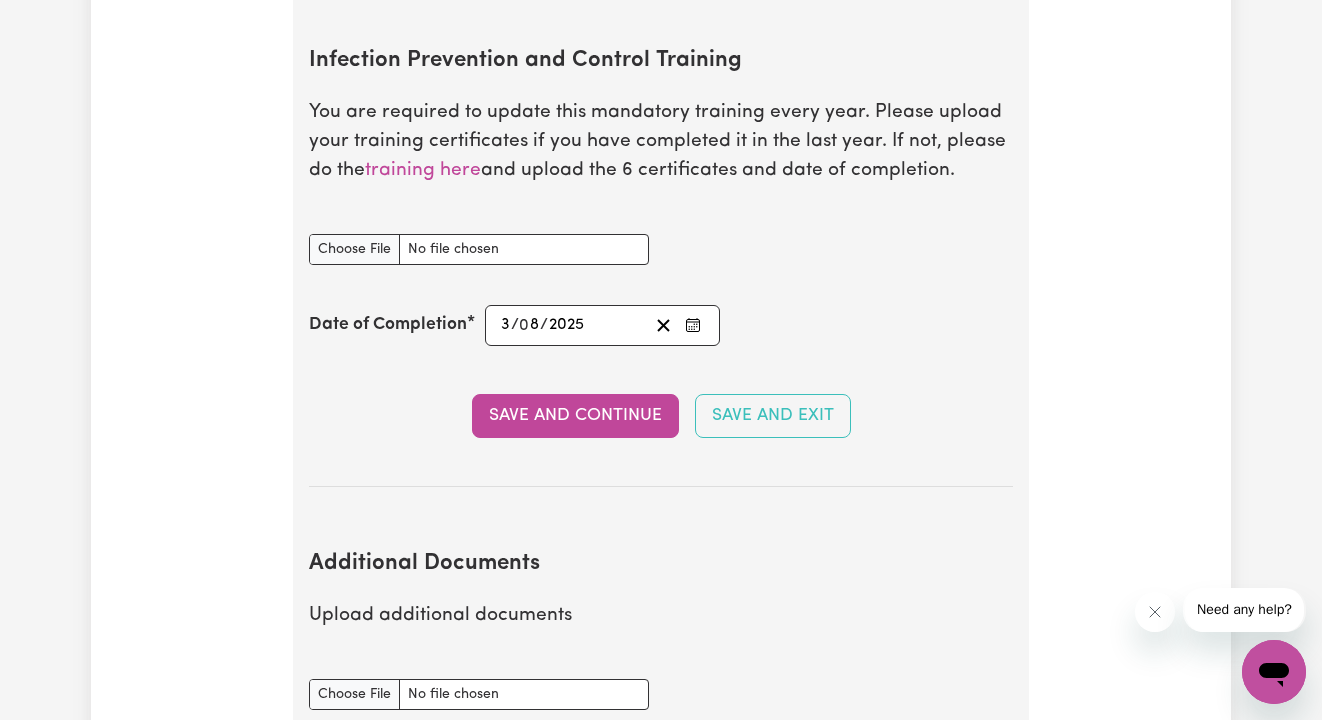 click on "Infection Prevention and Control Training  document" at bounding box center [479, 249] 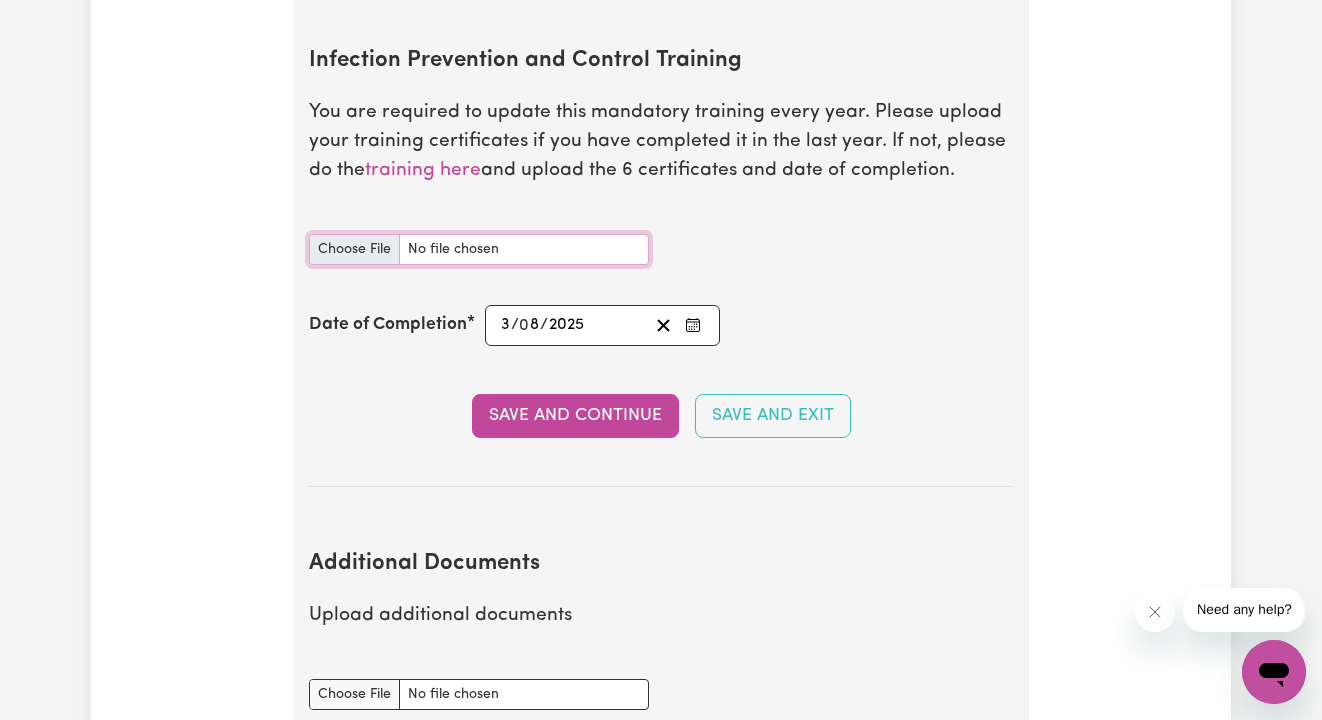 click on "Infection Prevention and Control Training  document" at bounding box center [479, 249] 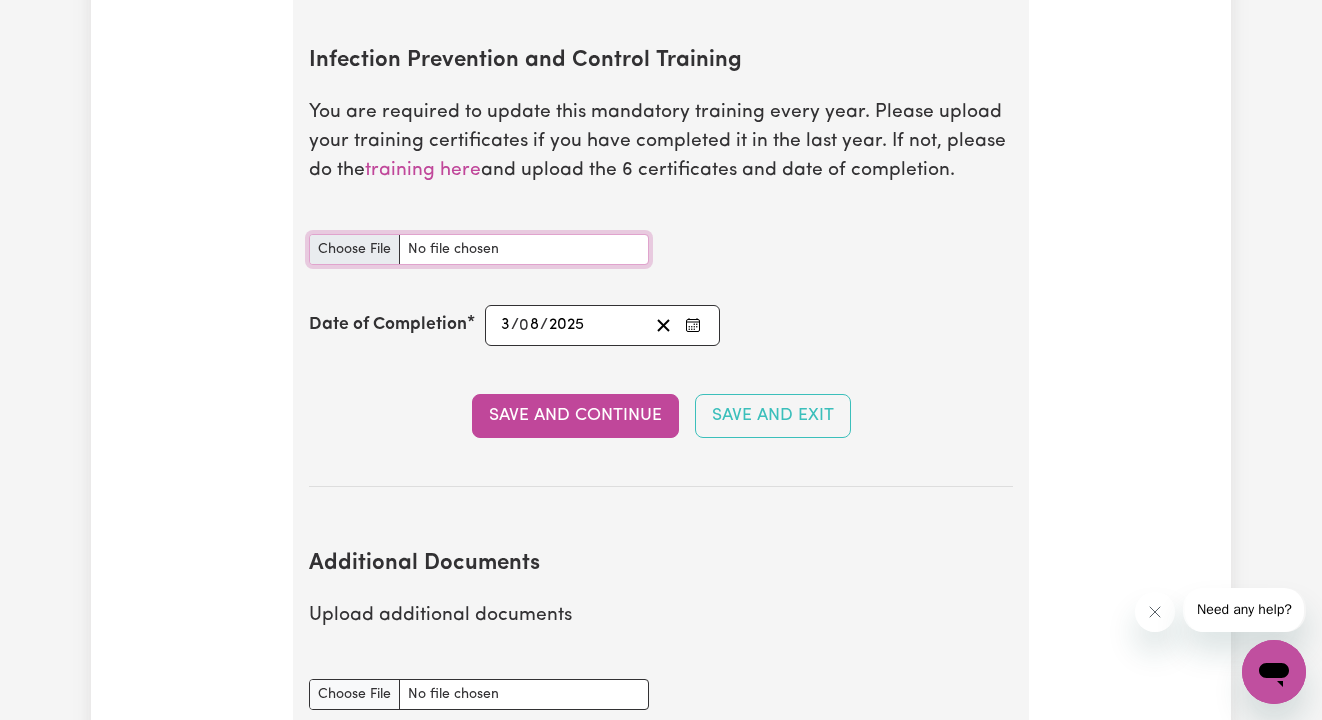 type on "C:\fakepath\infection control.pdf" 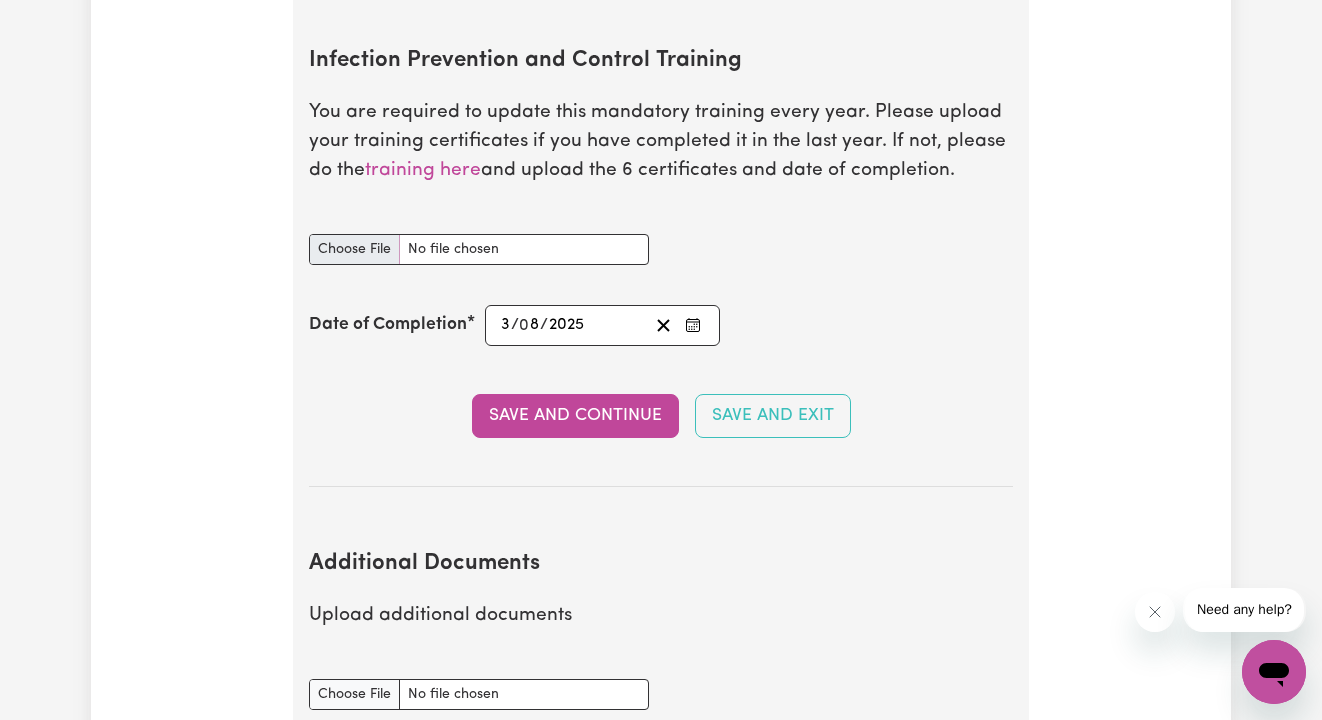 type 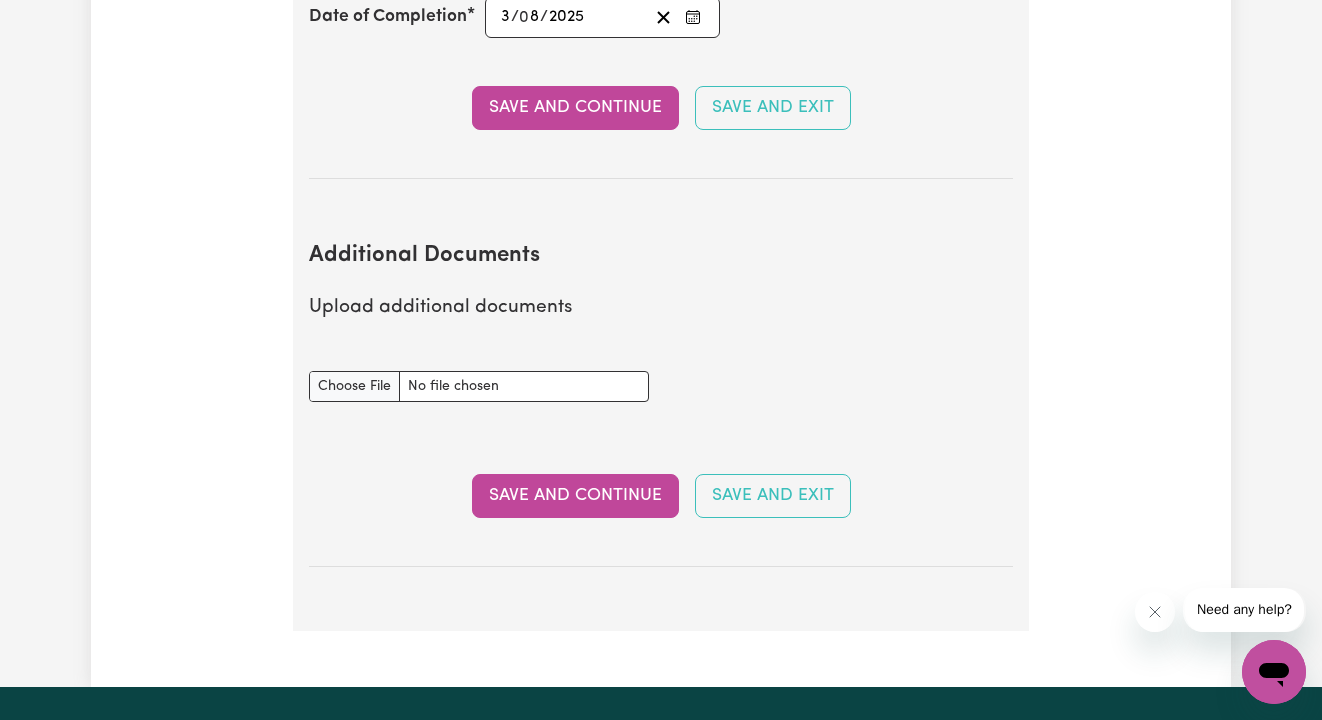 scroll, scrollTop: 3784, scrollLeft: 0, axis: vertical 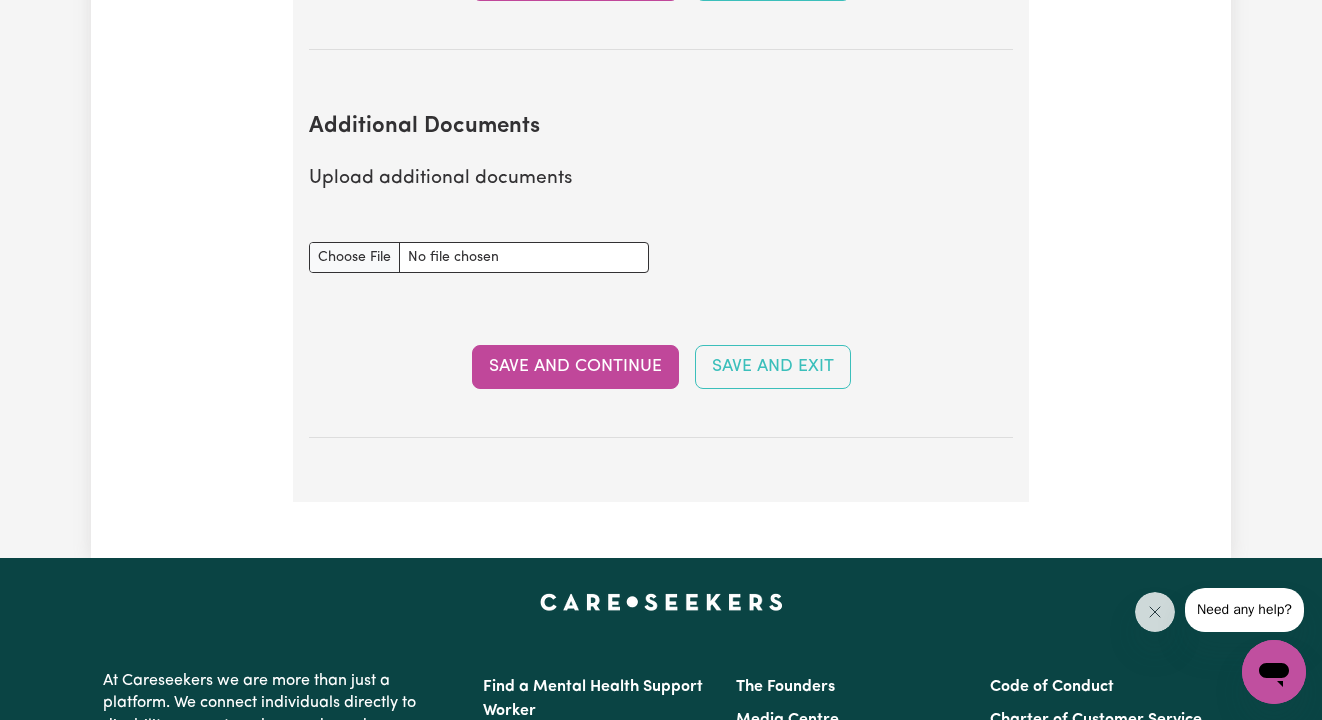click on "Additional Documents  document" at bounding box center [479, 257] 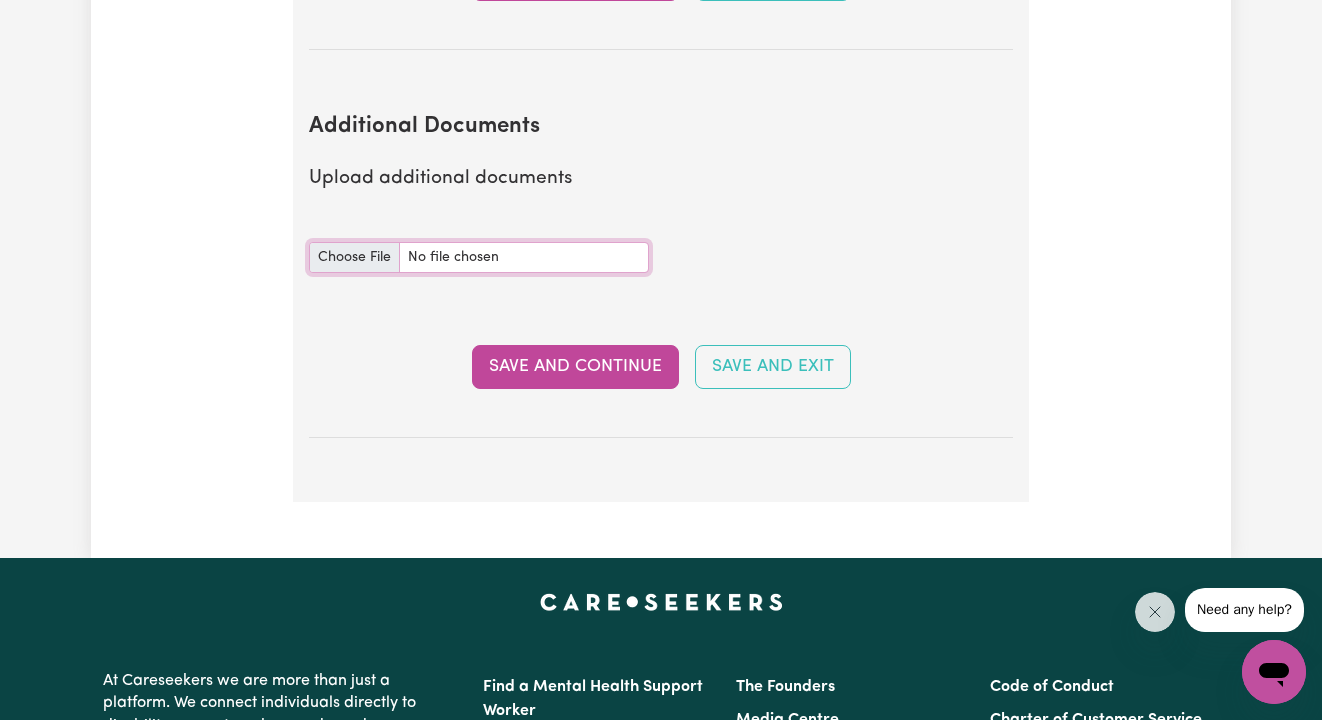 click on "Additional Documents  document" at bounding box center [479, 257] 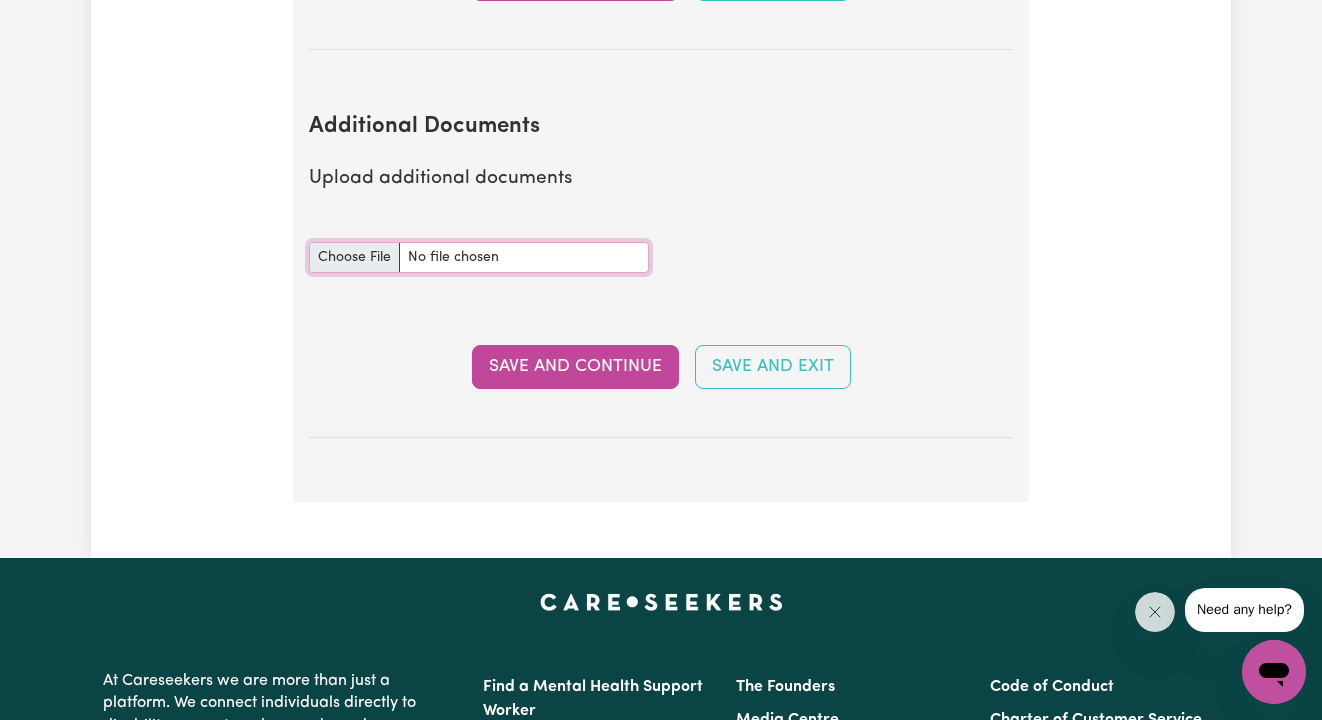 type on "C:\fakepath\certificate hand hygiene 2024.pdf" 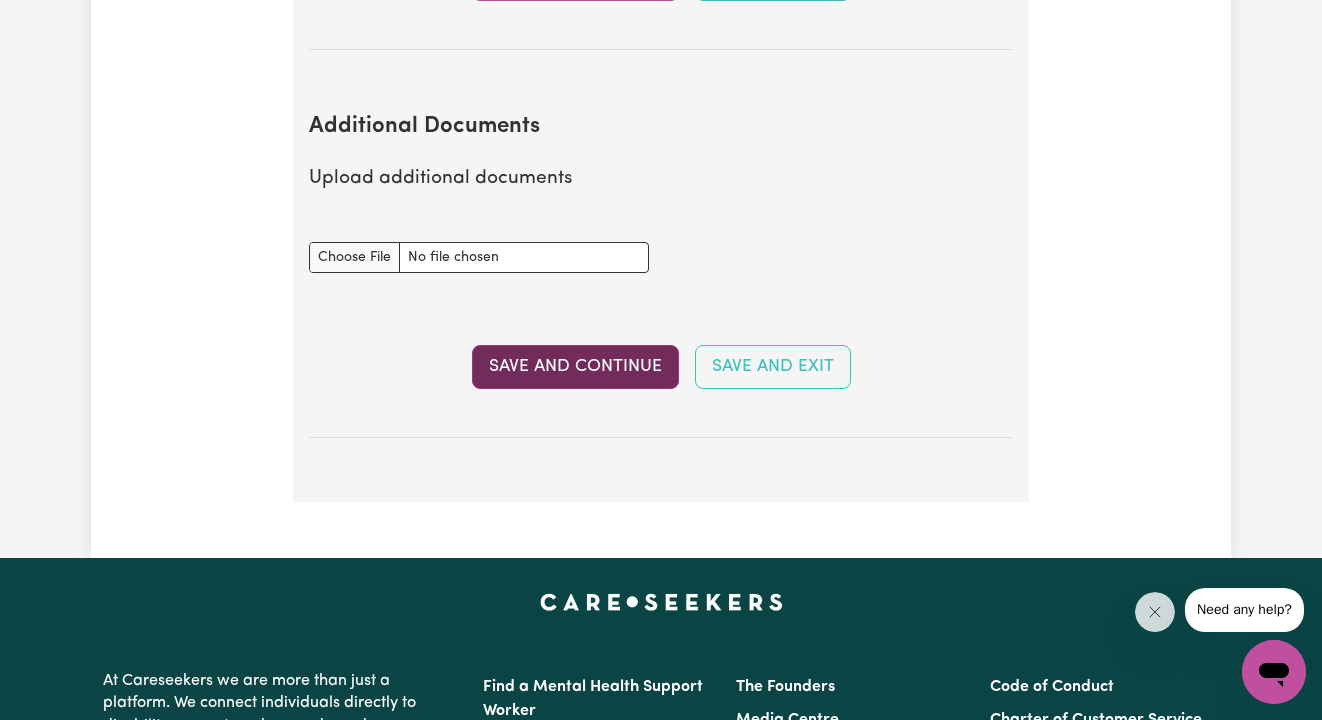 click on "Save and Continue" at bounding box center [575, 367] 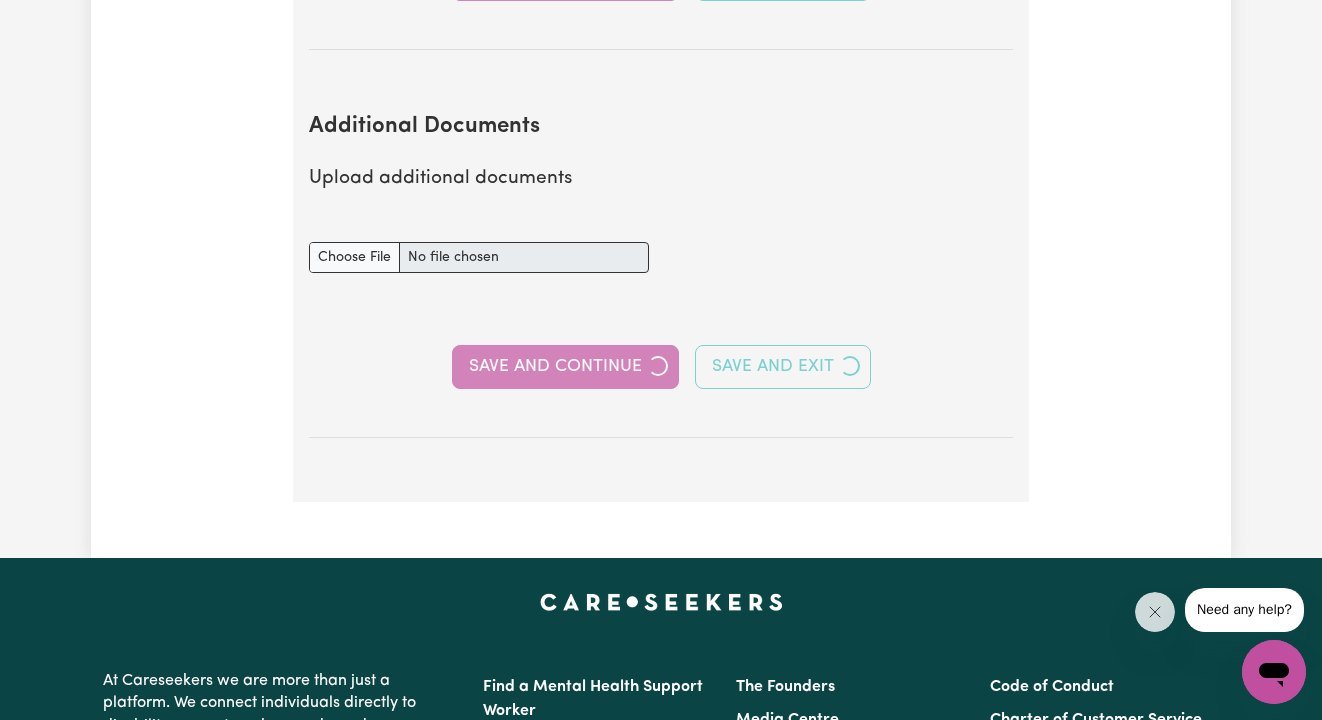select on "2018" 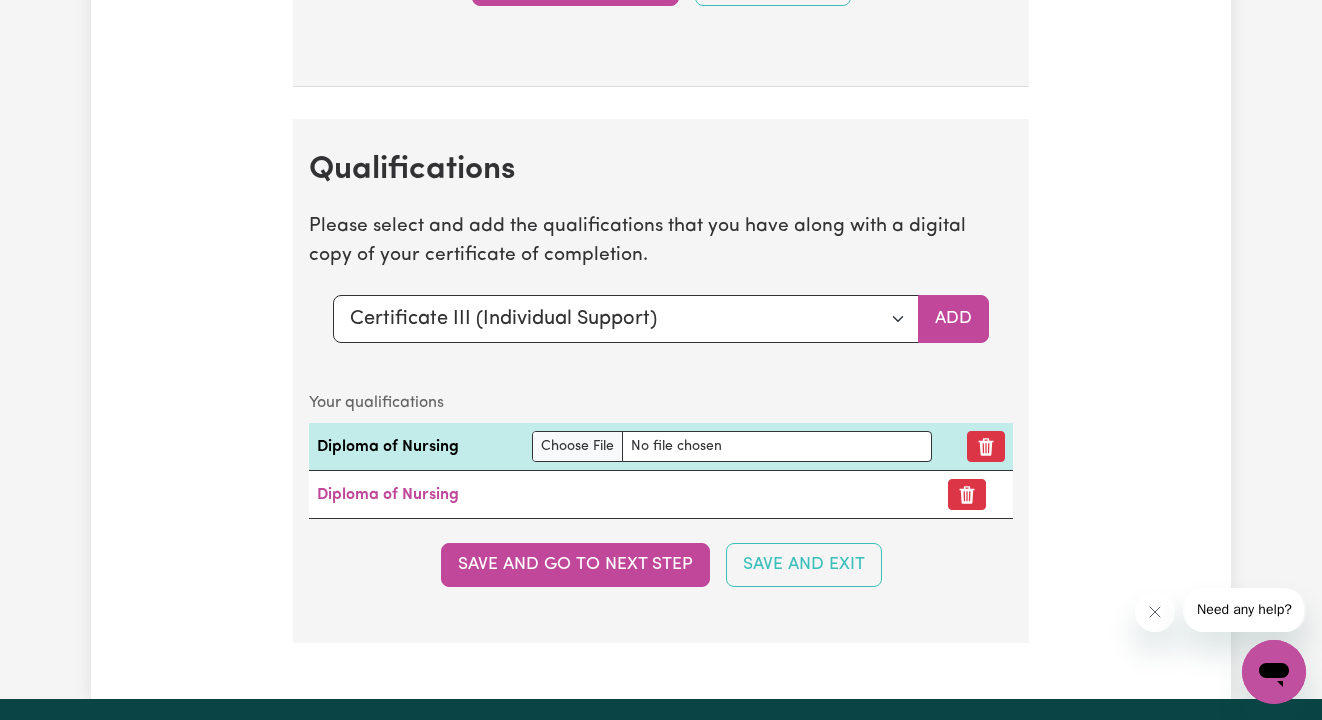scroll, scrollTop: 5549, scrollLeft: 0, axis: vertical 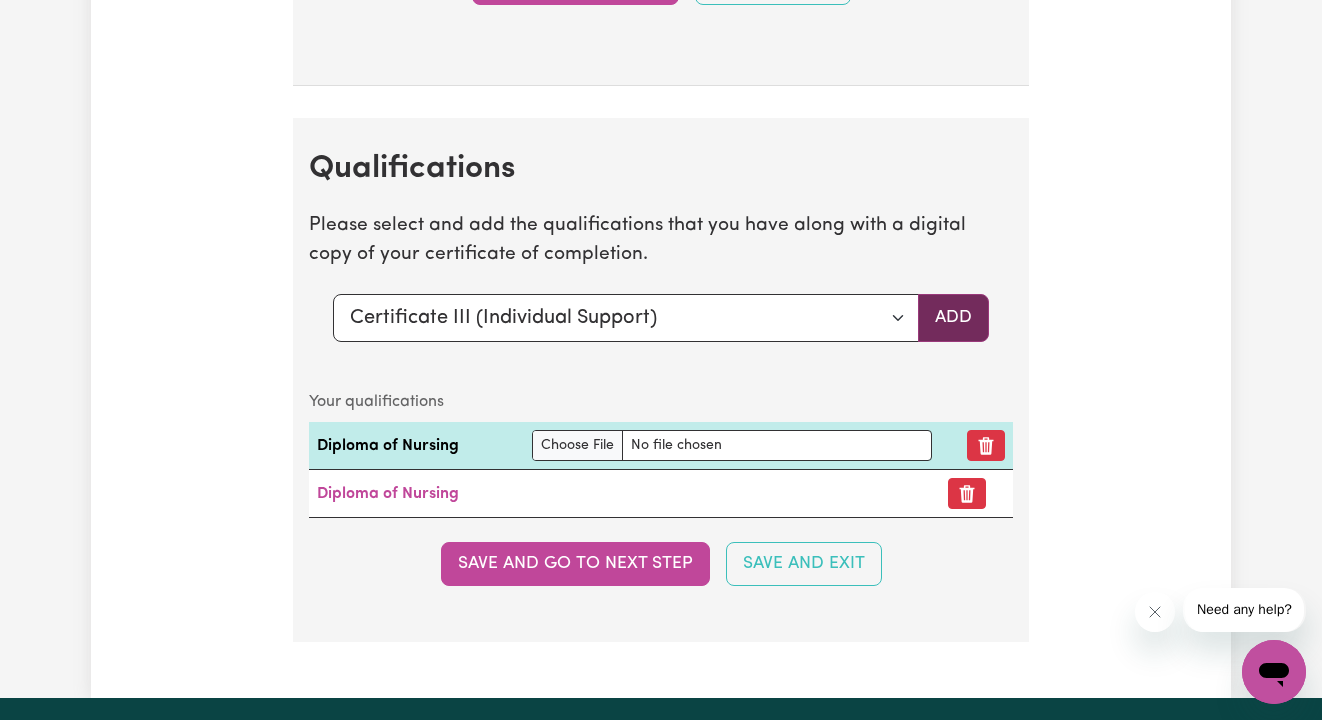 click on "Add" at bounding box center (953, 318) 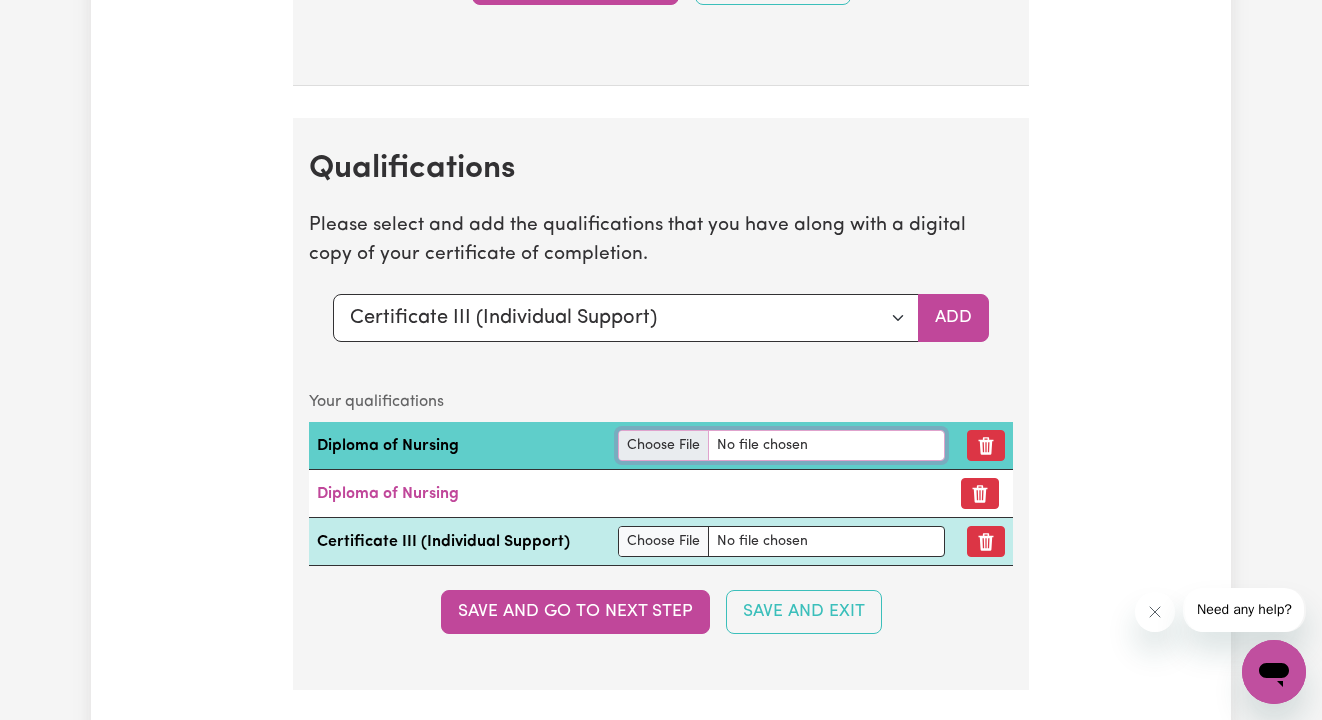 click at bounding box center (781, 445) 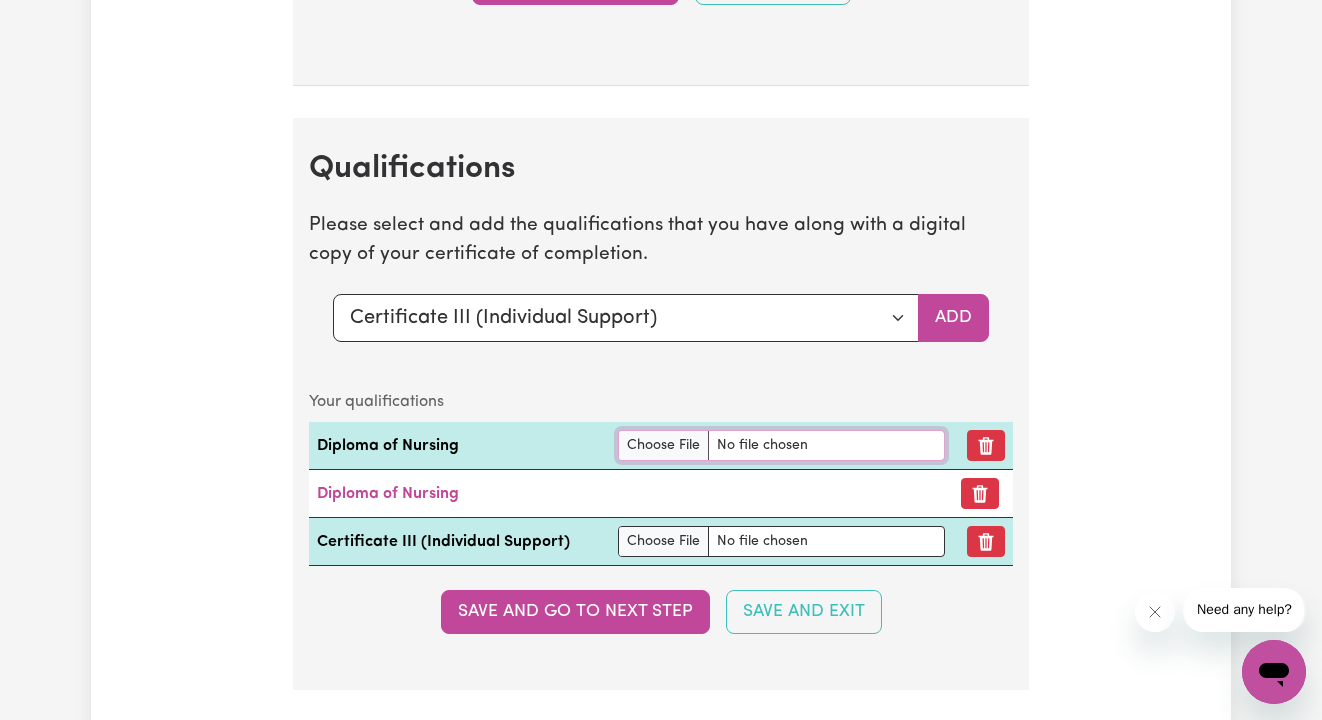 type on "C:\fakepath\[DOCUMENT_TYPE]-[DOCUMENT_TYPE].pdf" 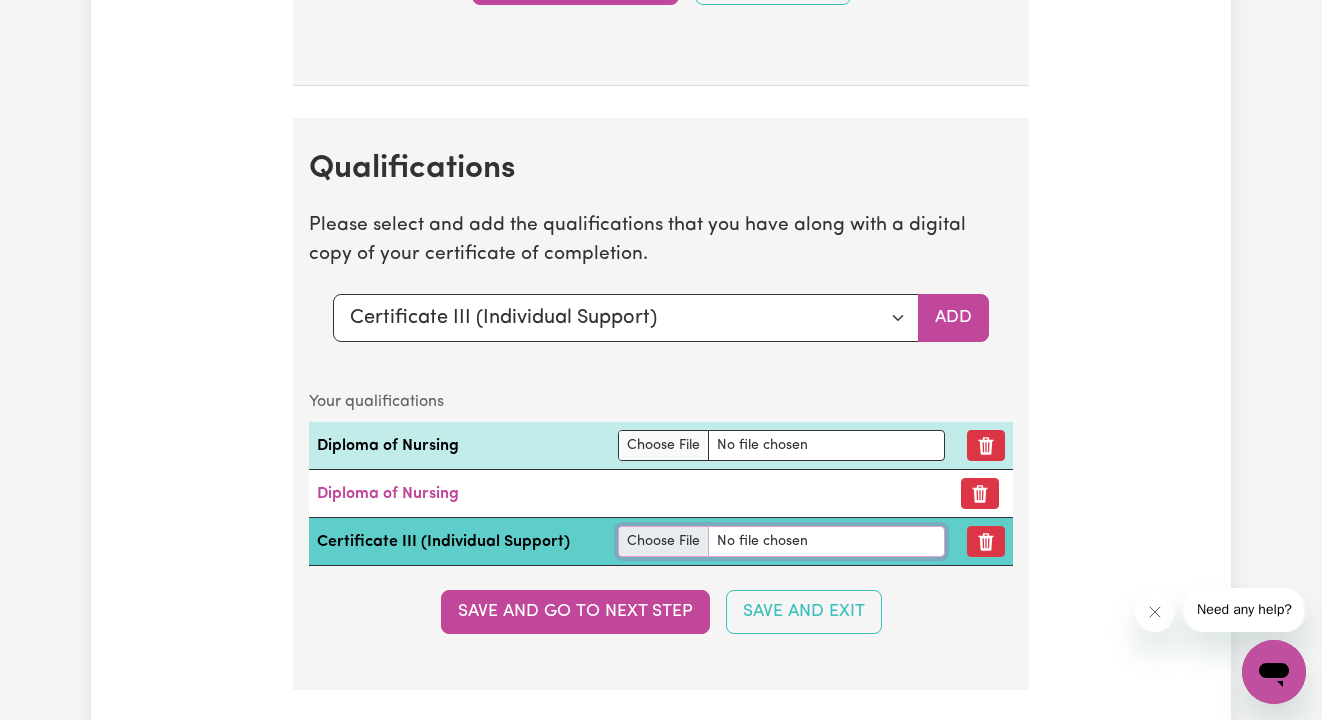 click at bounding box center (781, 541) 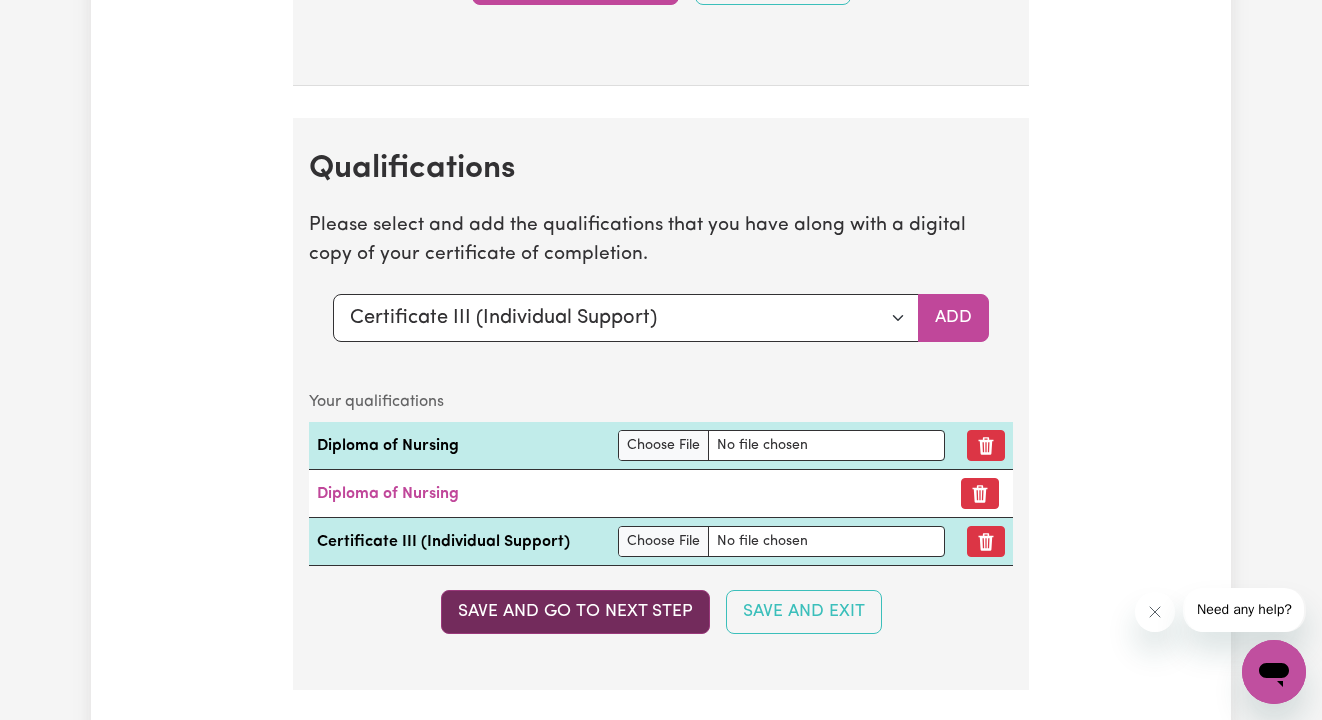 click on "Save and go to next step" at bounding box center [575, 612] 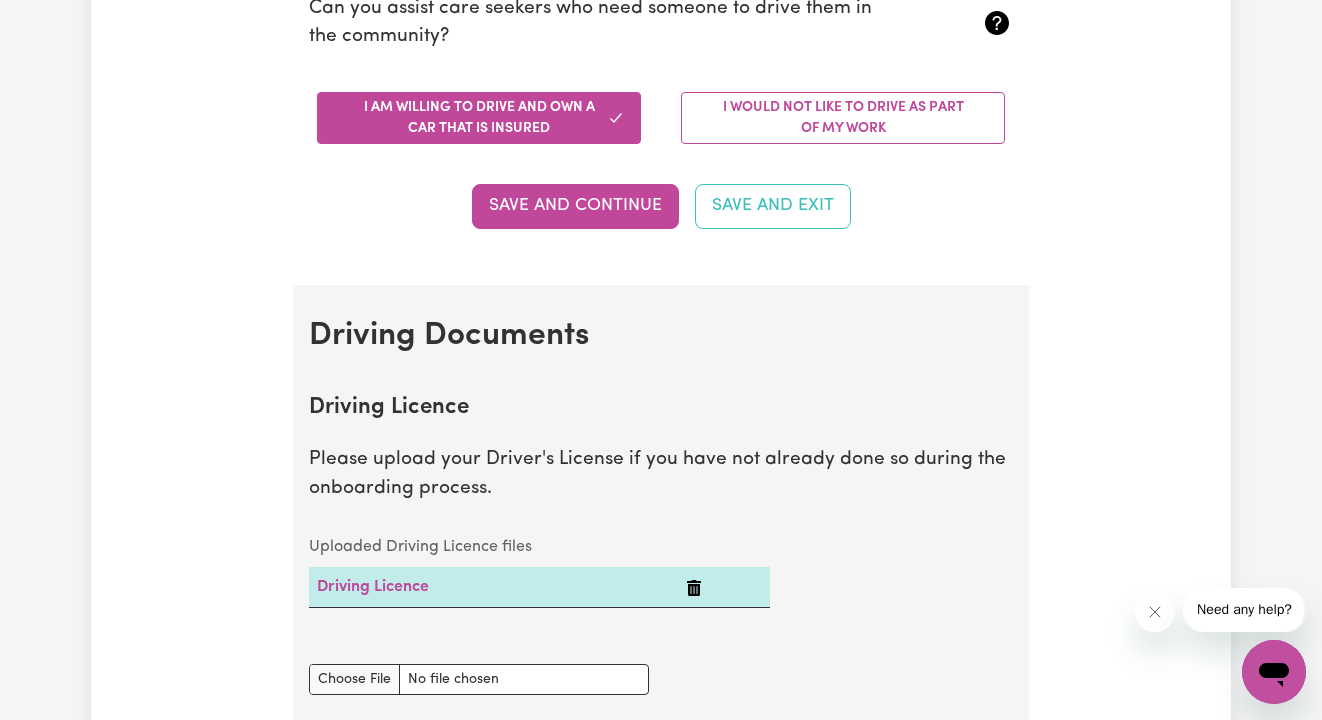 scroll, scrollTop: 543, scrollLeft: 0, axis: vertical 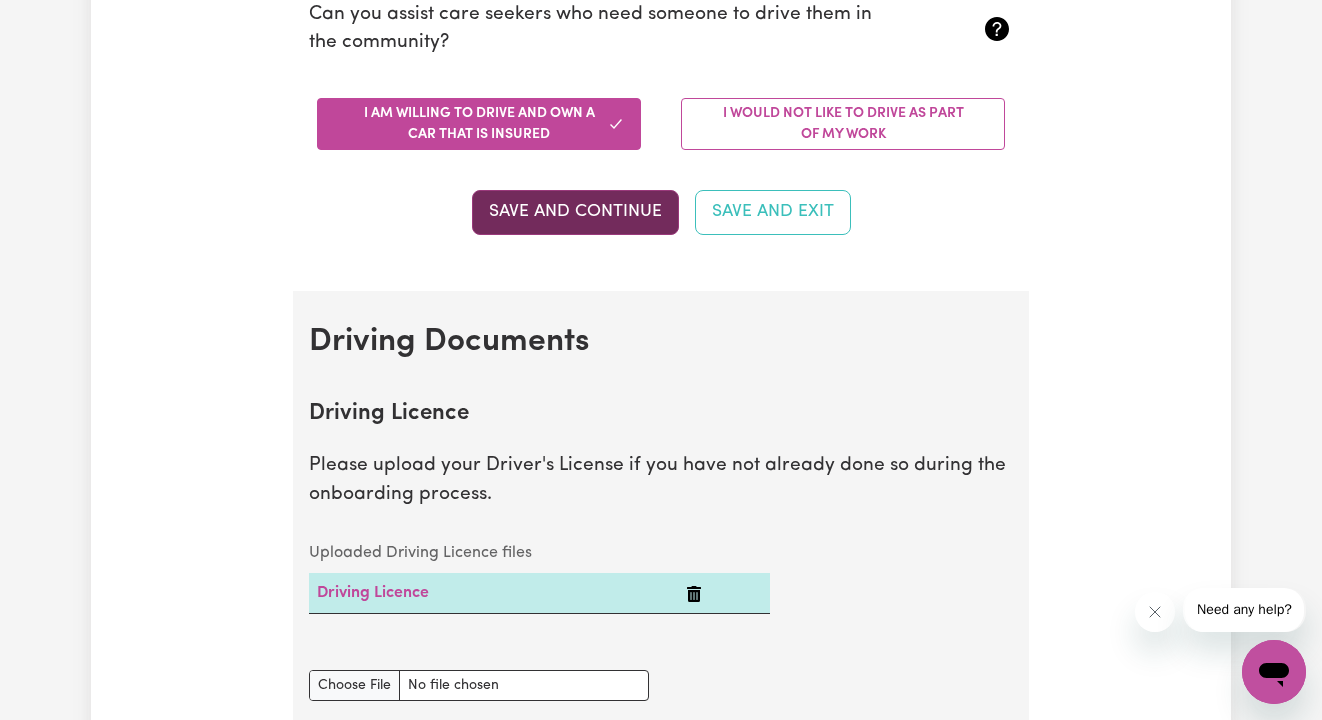 click on "Save and Continue" at bounding box center [575, 212] 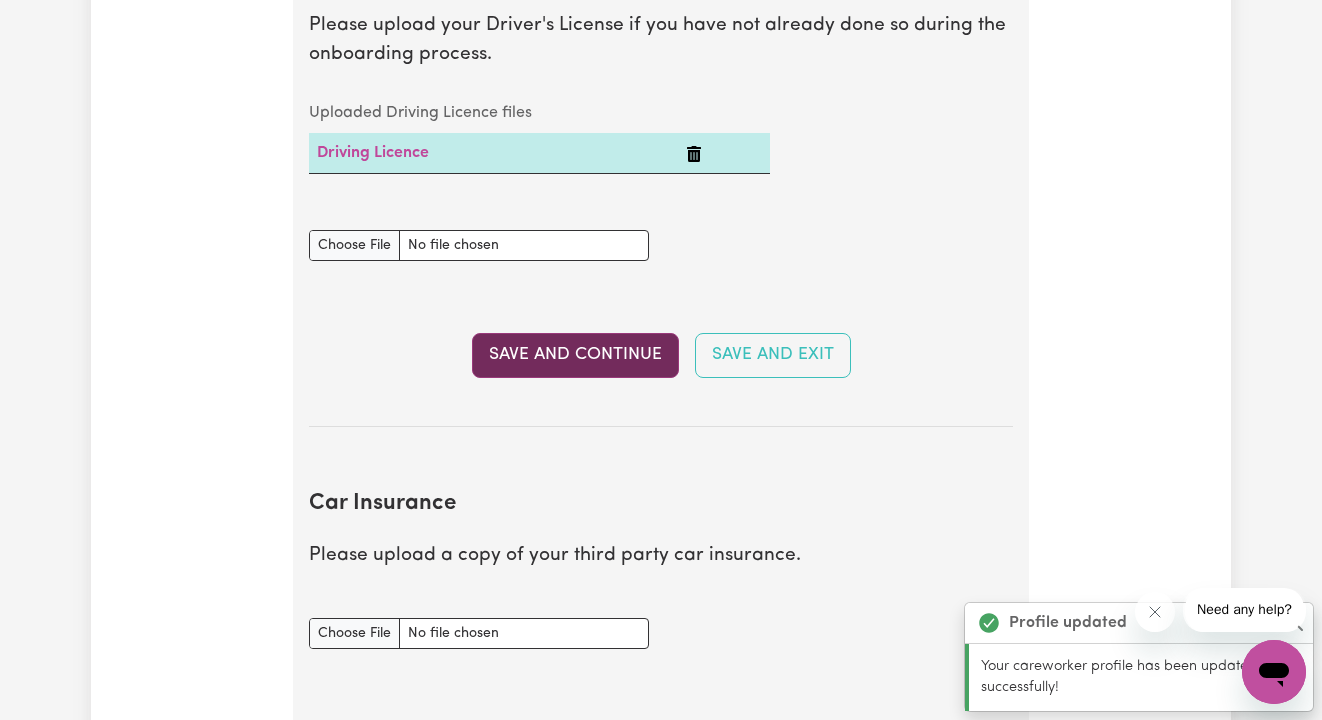 click on "Save and Continue" at bounding box center (575, 355) 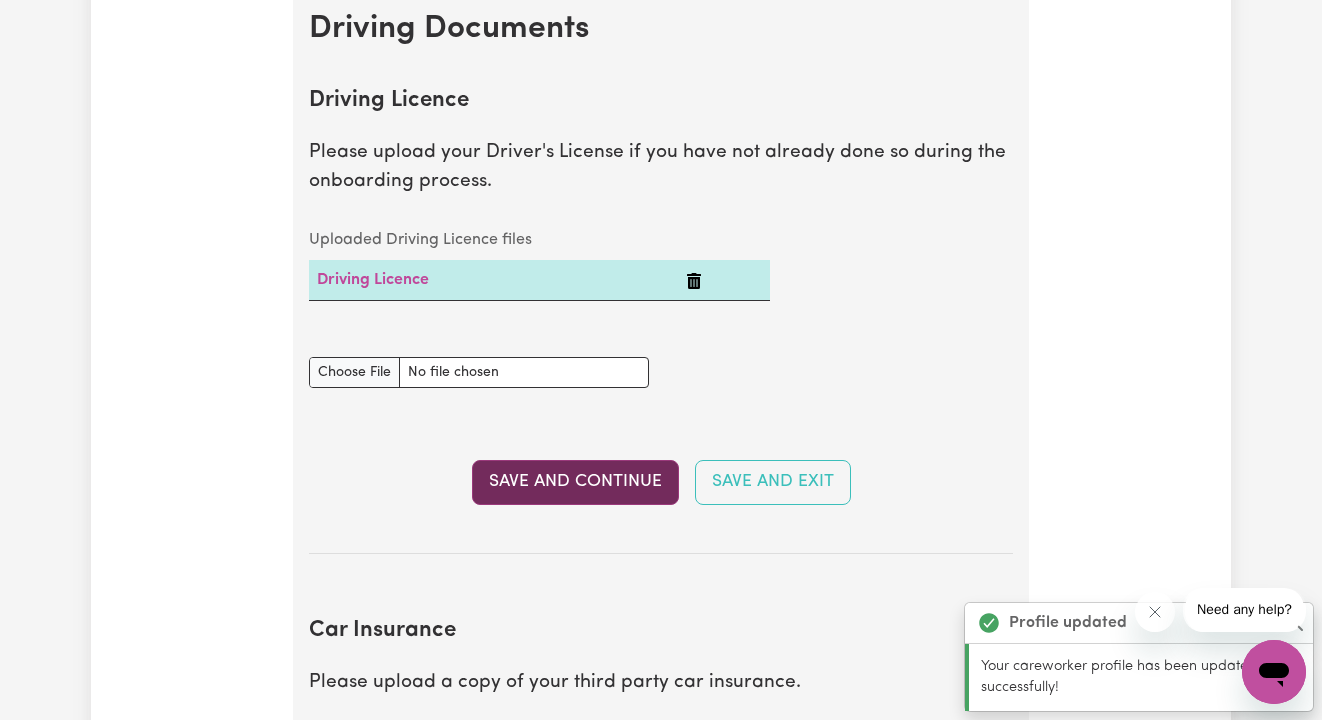scroll, scrollTop: 848, scrollLeft: 0, axis: vertical 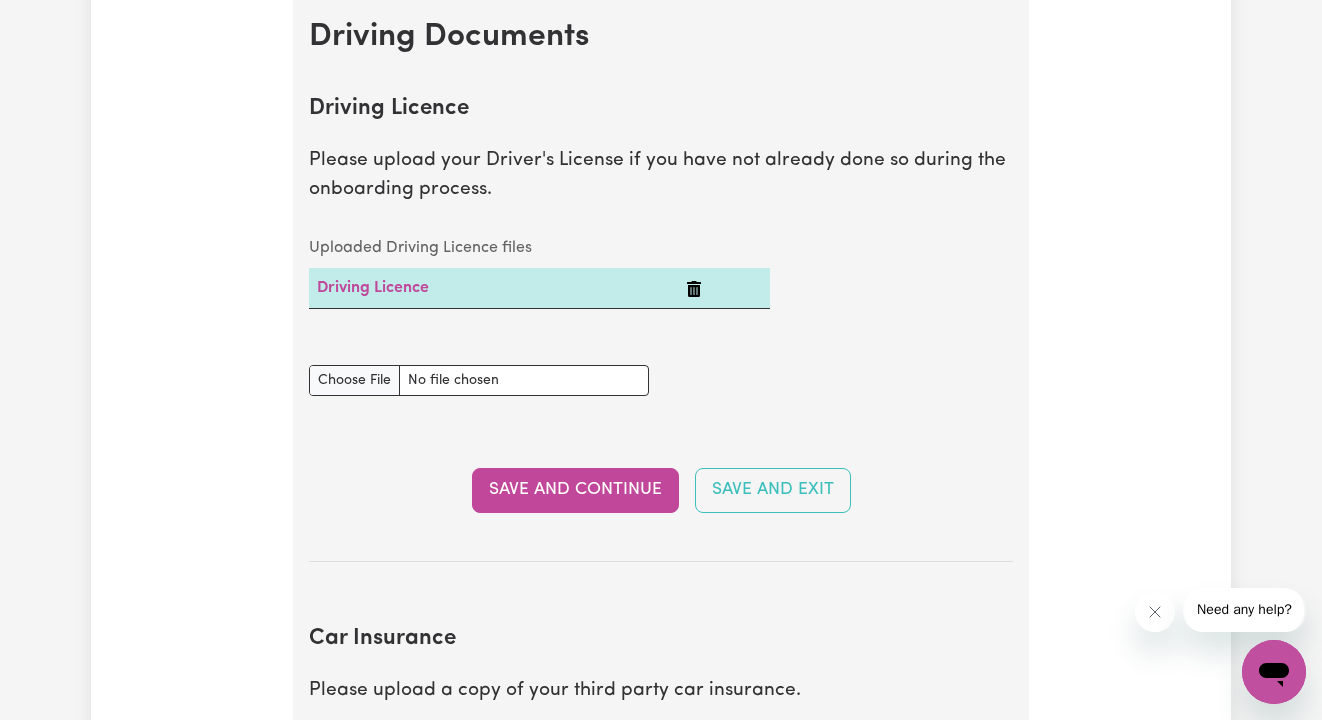 click on "Driving Licence" at bounding box center (493, 288) 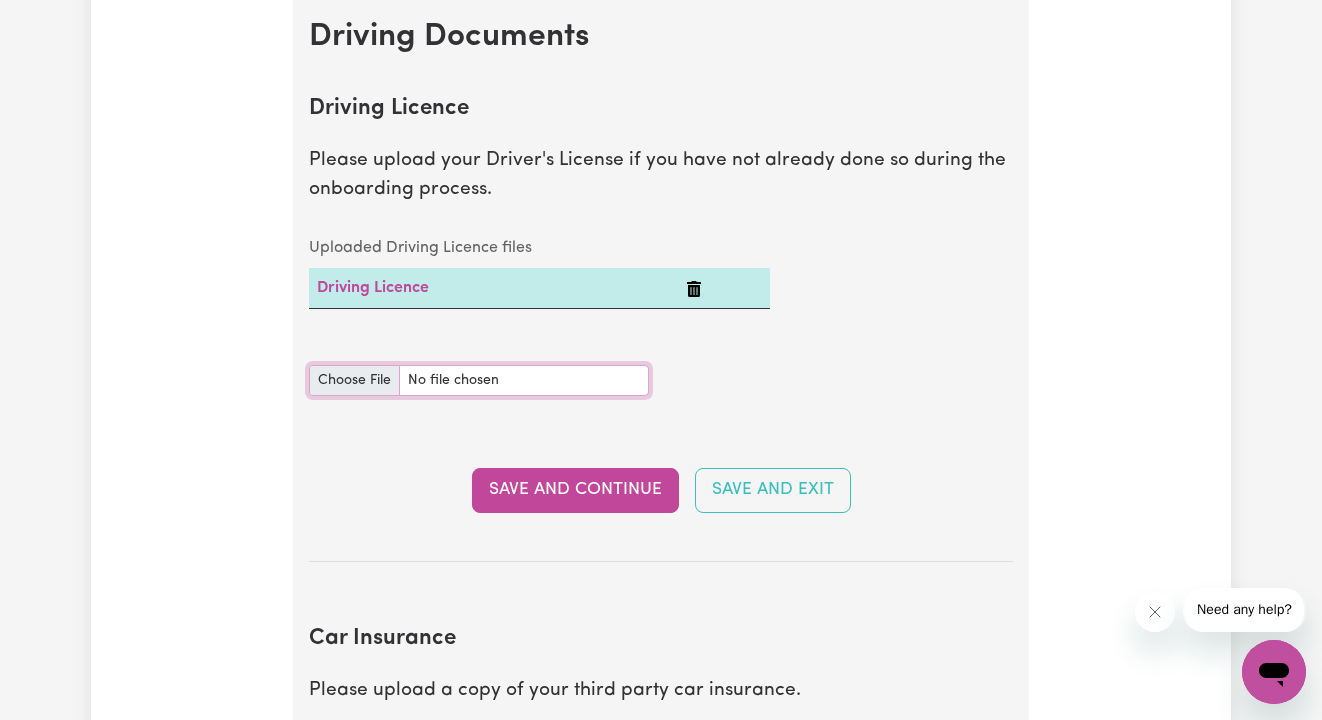 click on "Driving Licence  document" at bounding box center (479, 380) 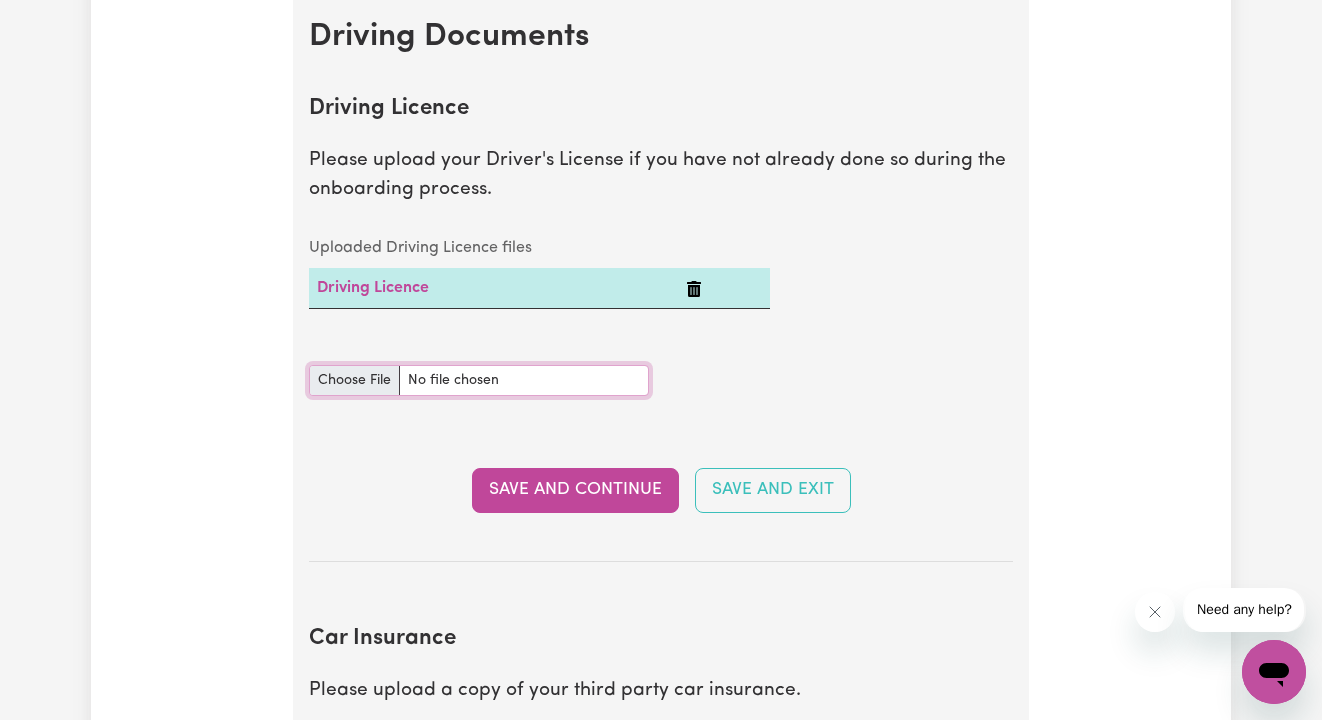type on "C:\fakepath\[DOCUMENT_TYPE] + [DOCUMENT_TYPE].pdf" 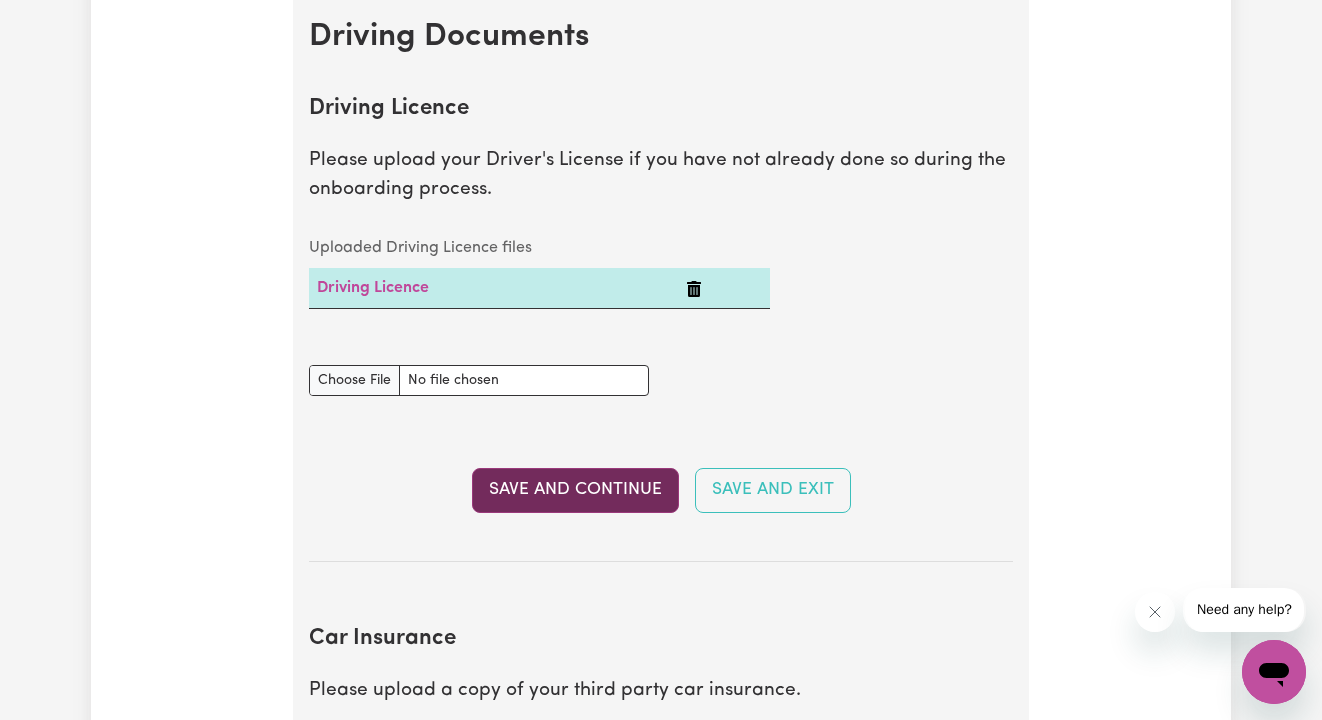 click on "Save and Continue" at bounding box center (575, 490) 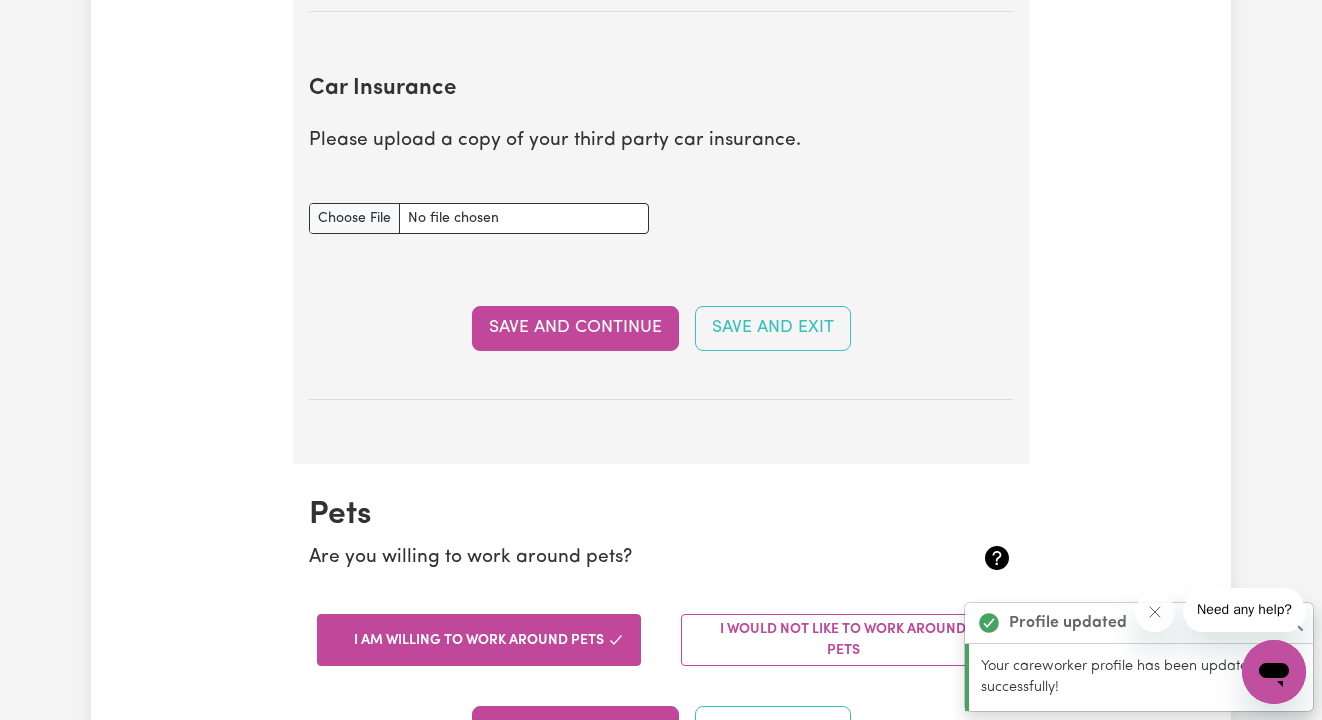 scroll, scrollTop: 1442, scrollLeft: 0, axis: vertical 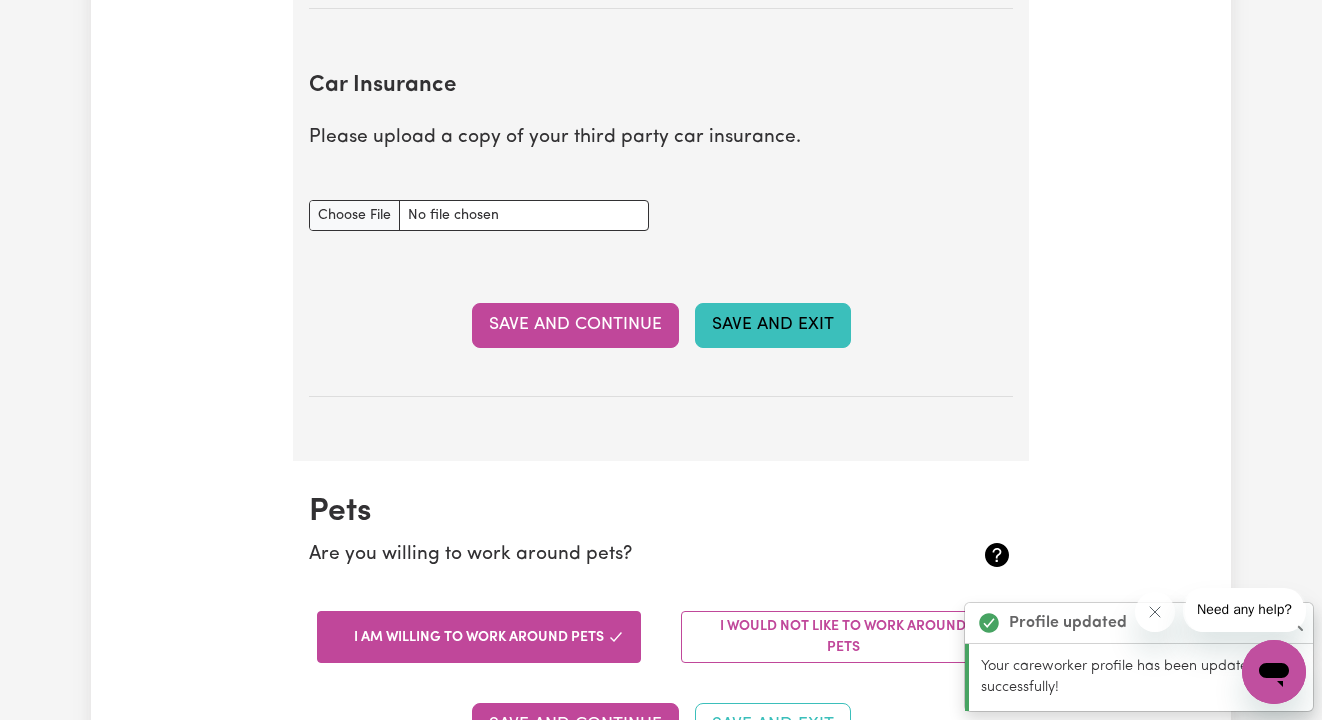 click on "Save and Exit" at bounding box center [773, 325] 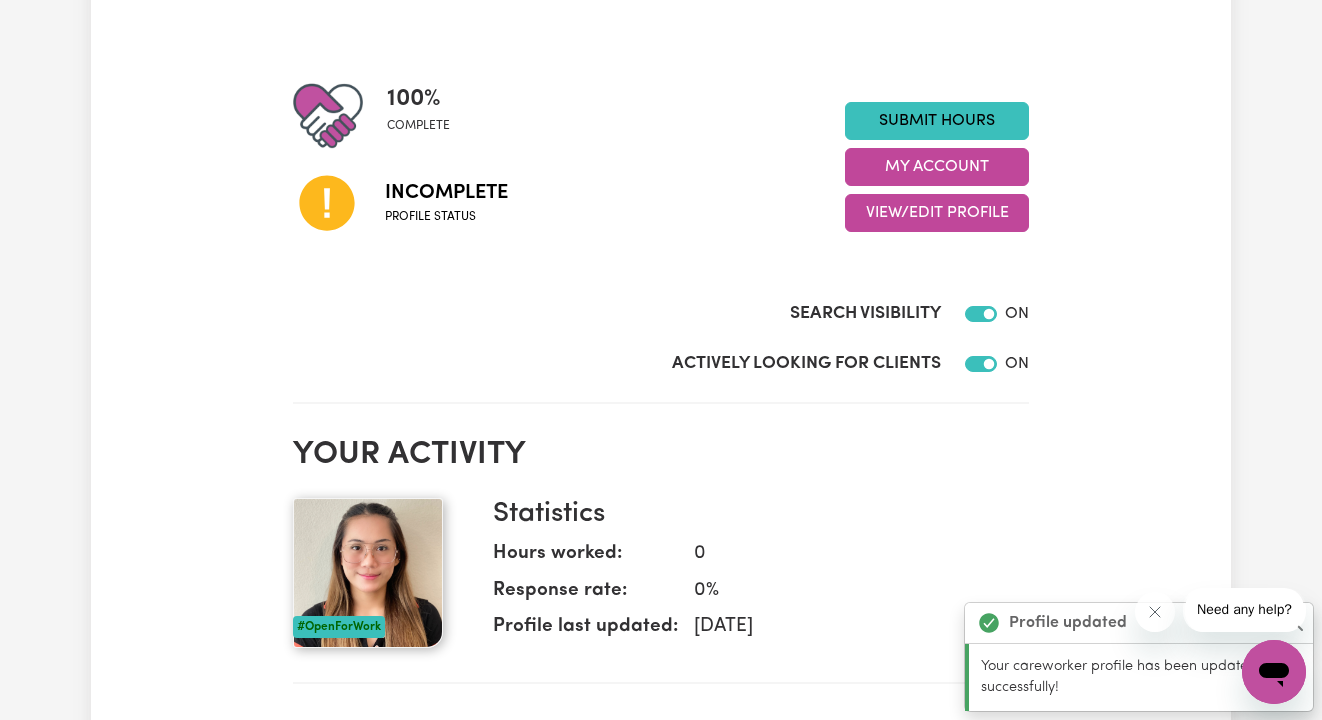 scroll, scrollTop: 187, scrollLeft: 0, axis: vertical 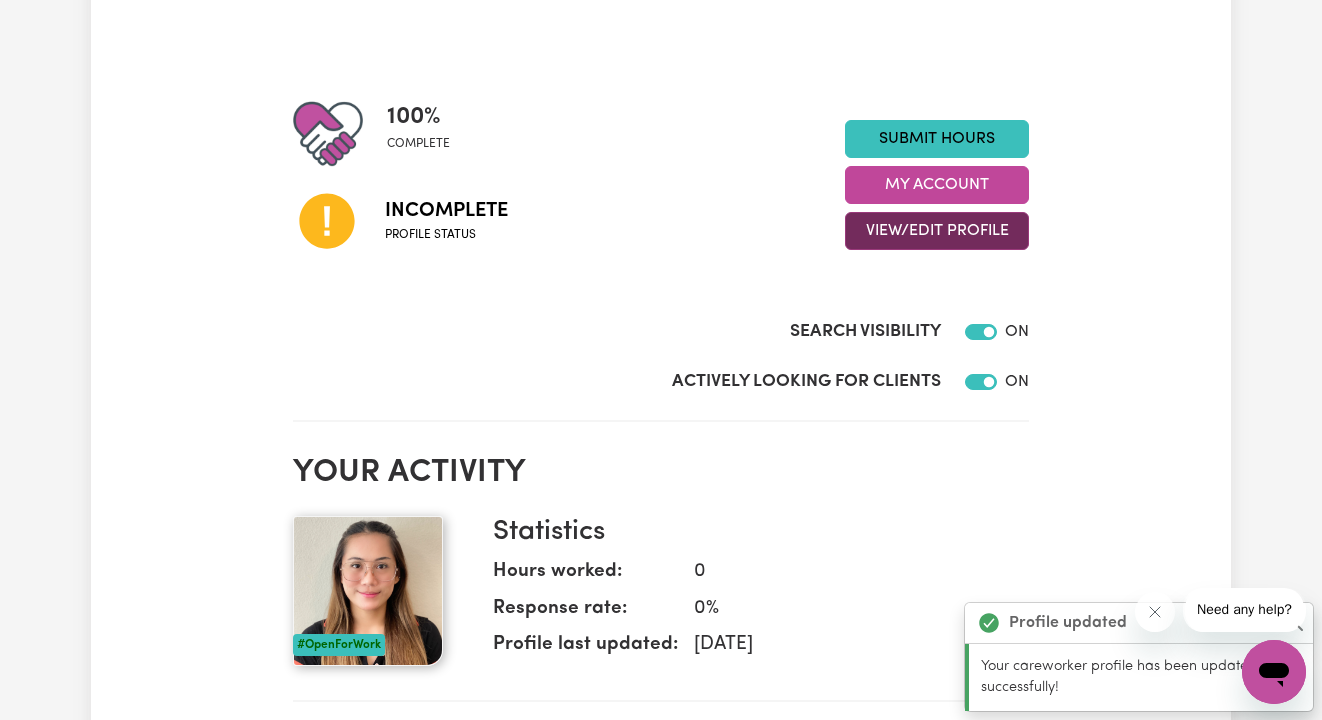 click on "View/Edit Profile" at bounding box center [937, 231] 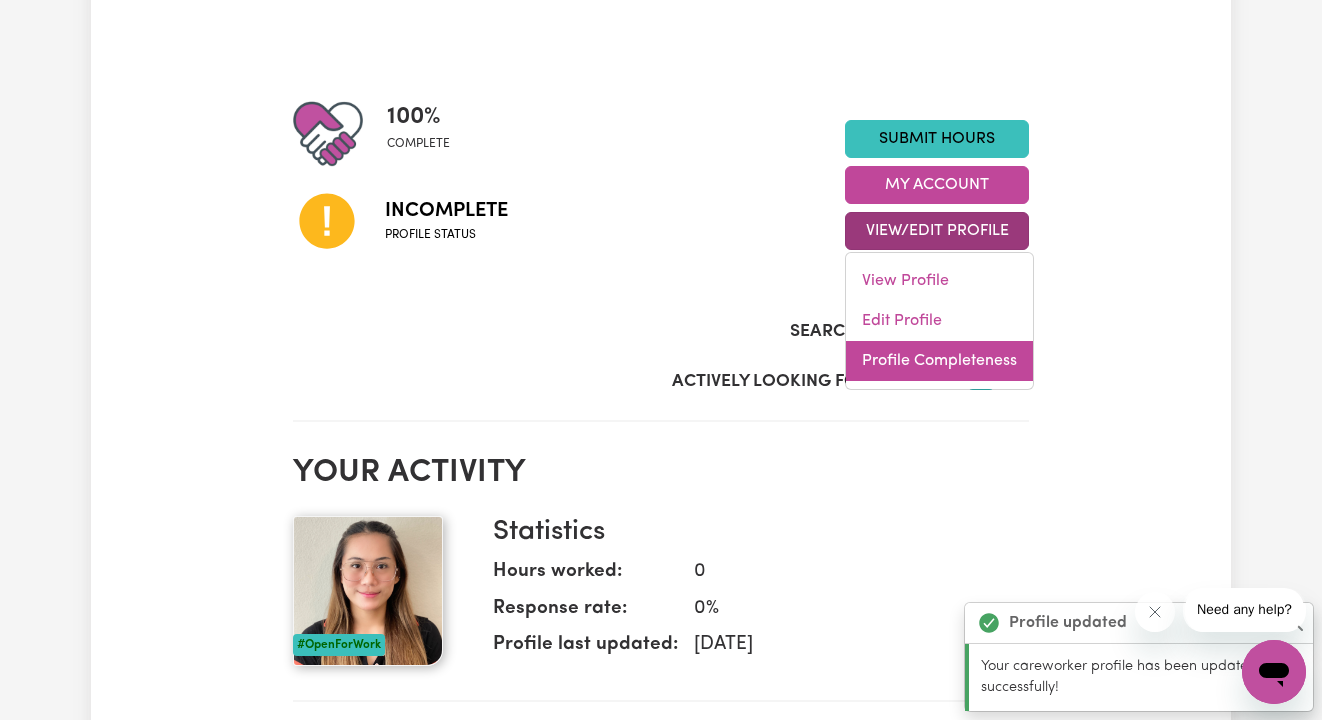click on "Profile Completeness" at bounding box center [939, 361] 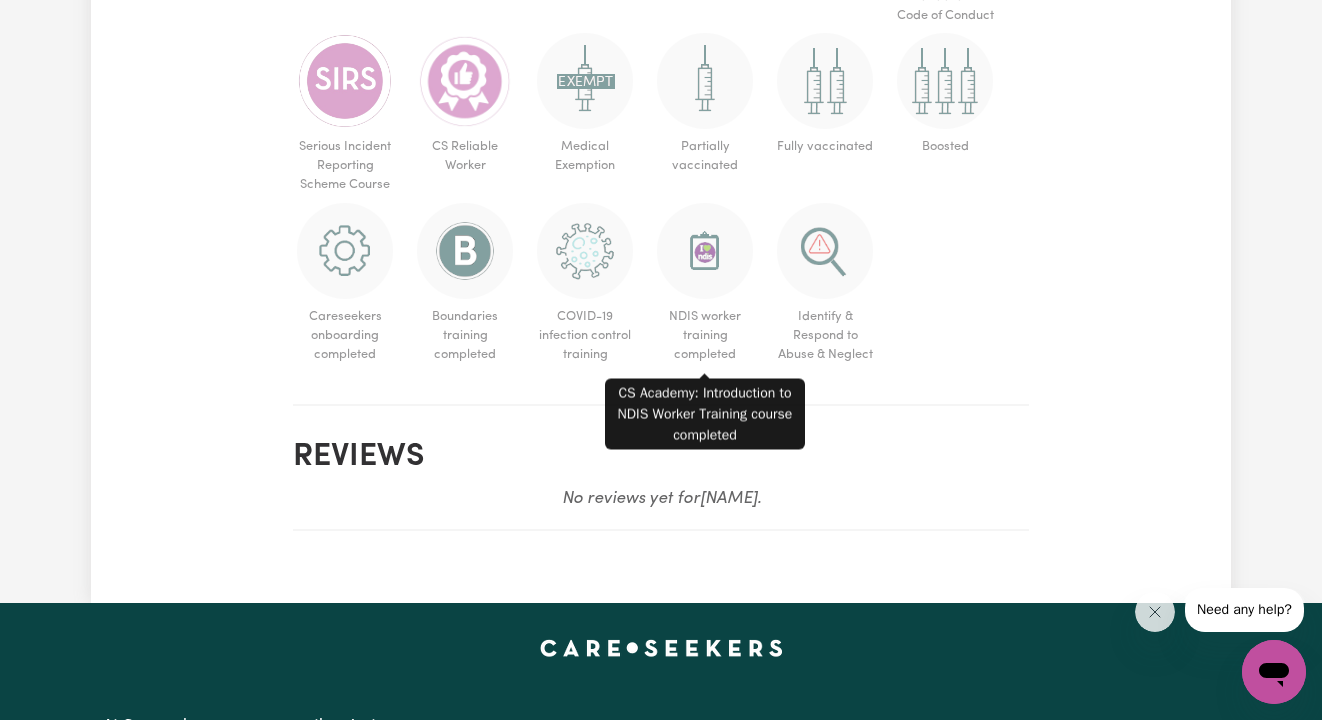 scroll, scrollTop: 1778, scrollLeft: 0, axis: vertical 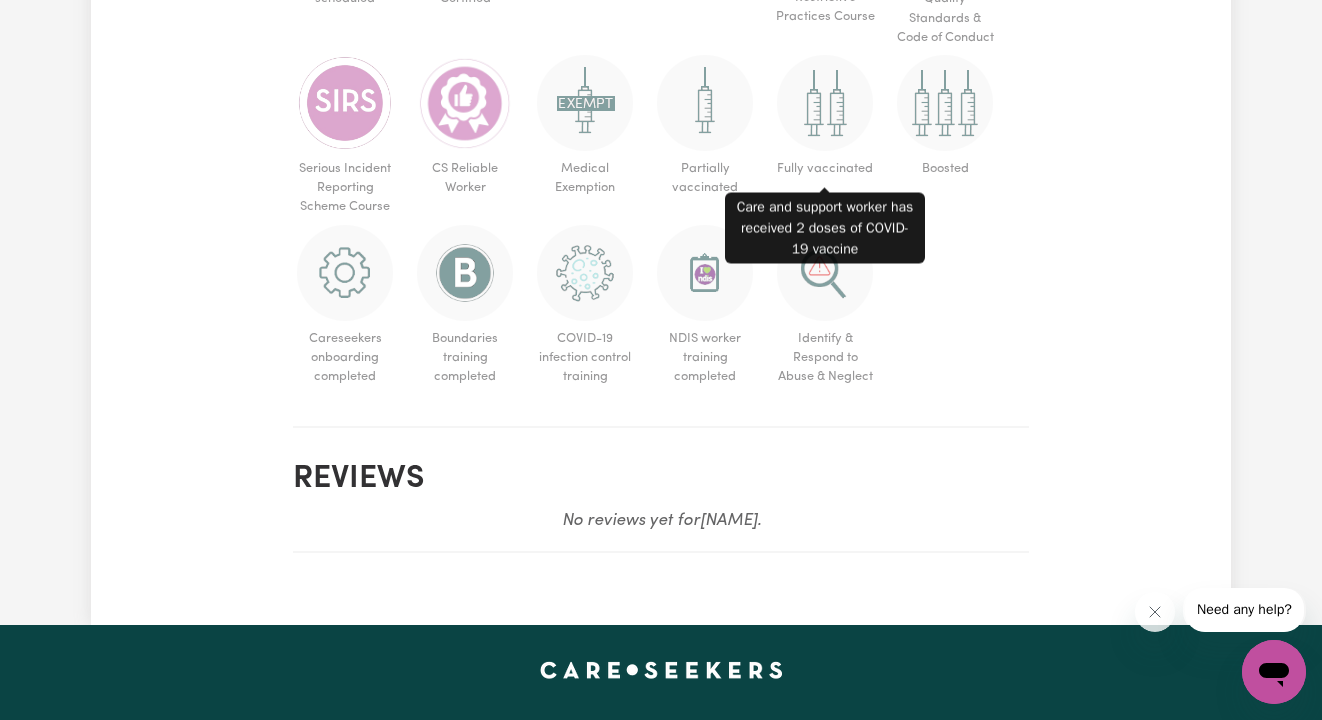 click at bounding box center (825, 103) 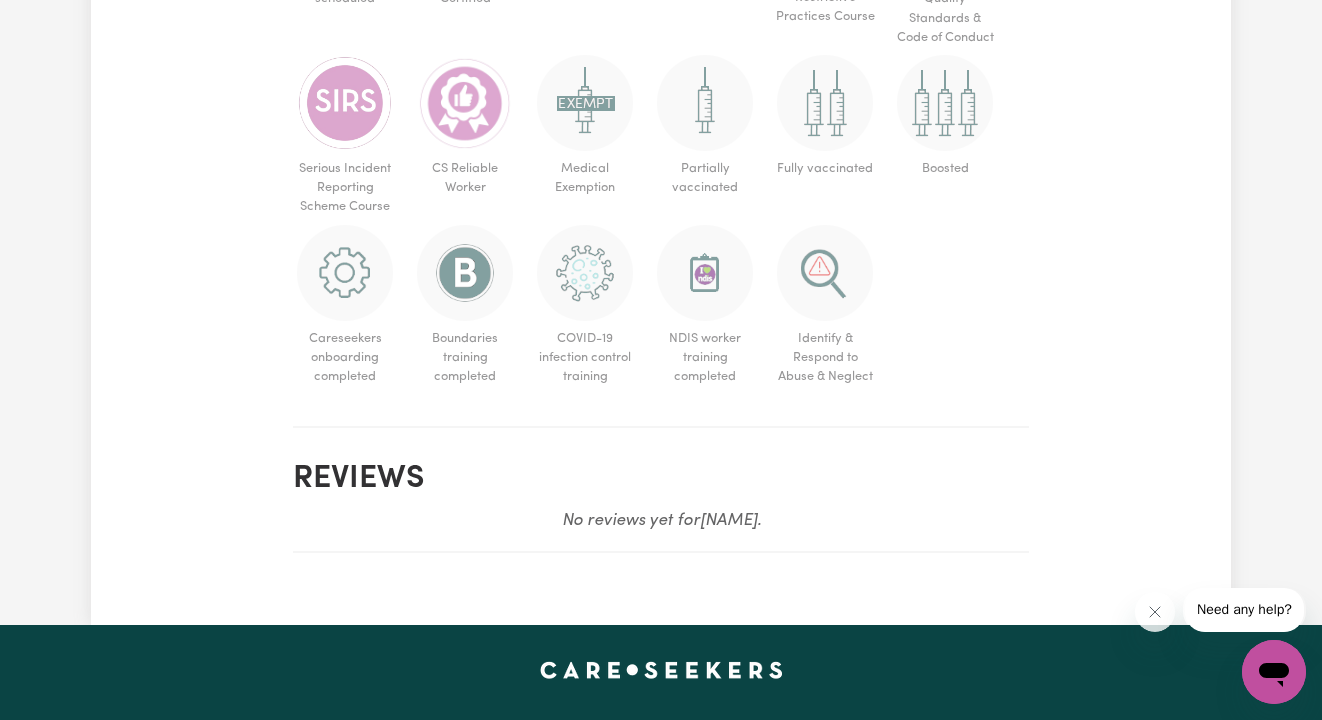 click at bounding box center [825, 103] 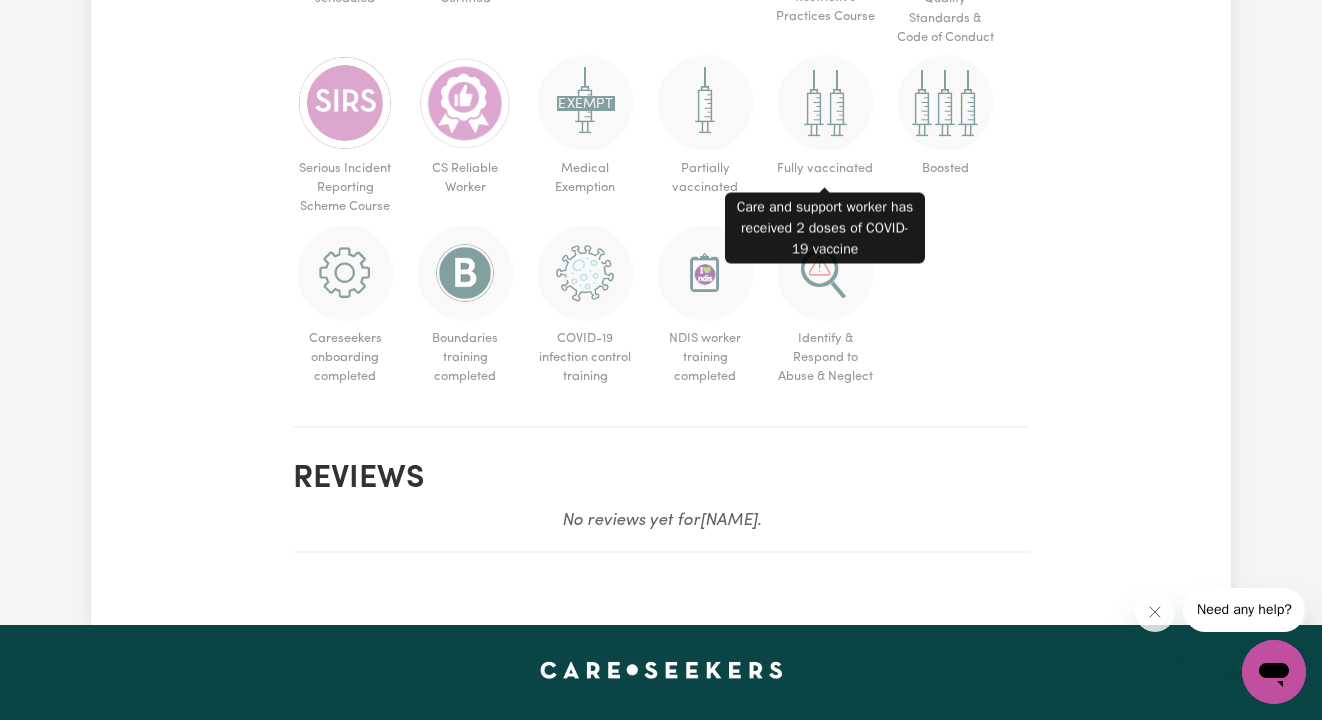 click at bounding box center [825, 103] 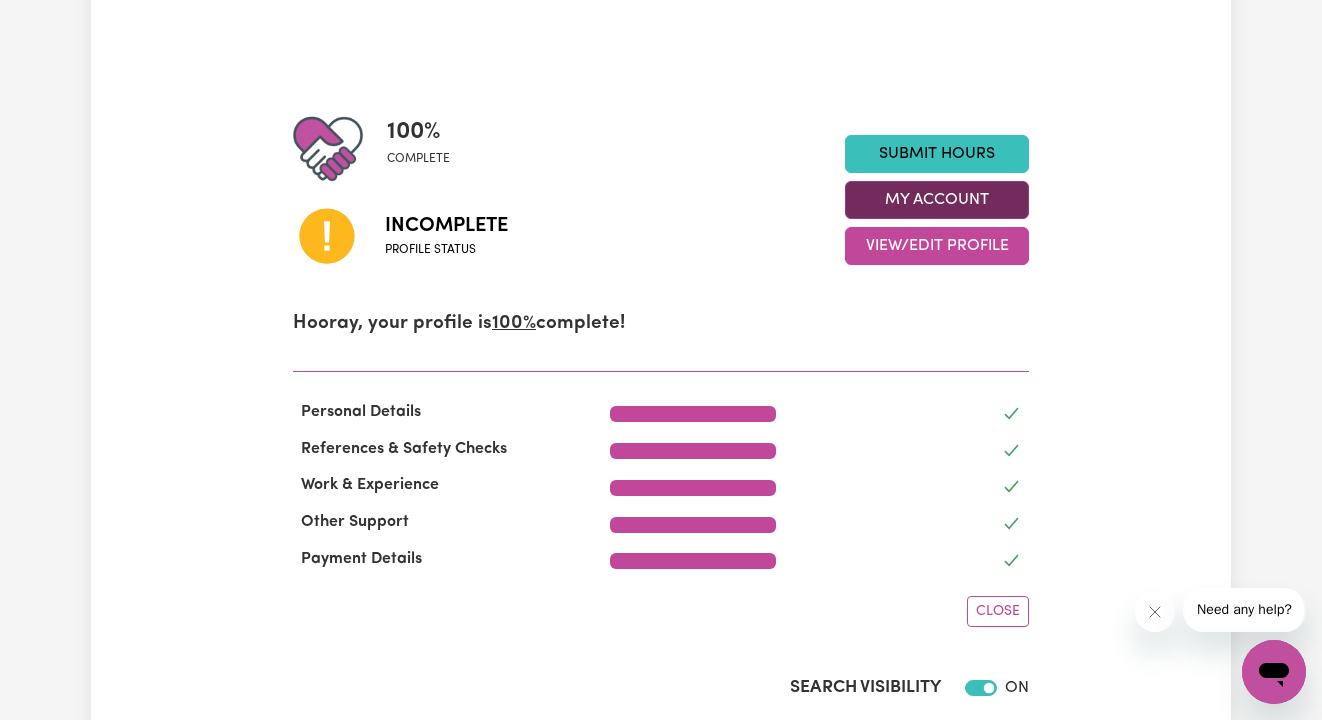 scroll, scrollTop: 0, scrollLeft: 0, axis: both 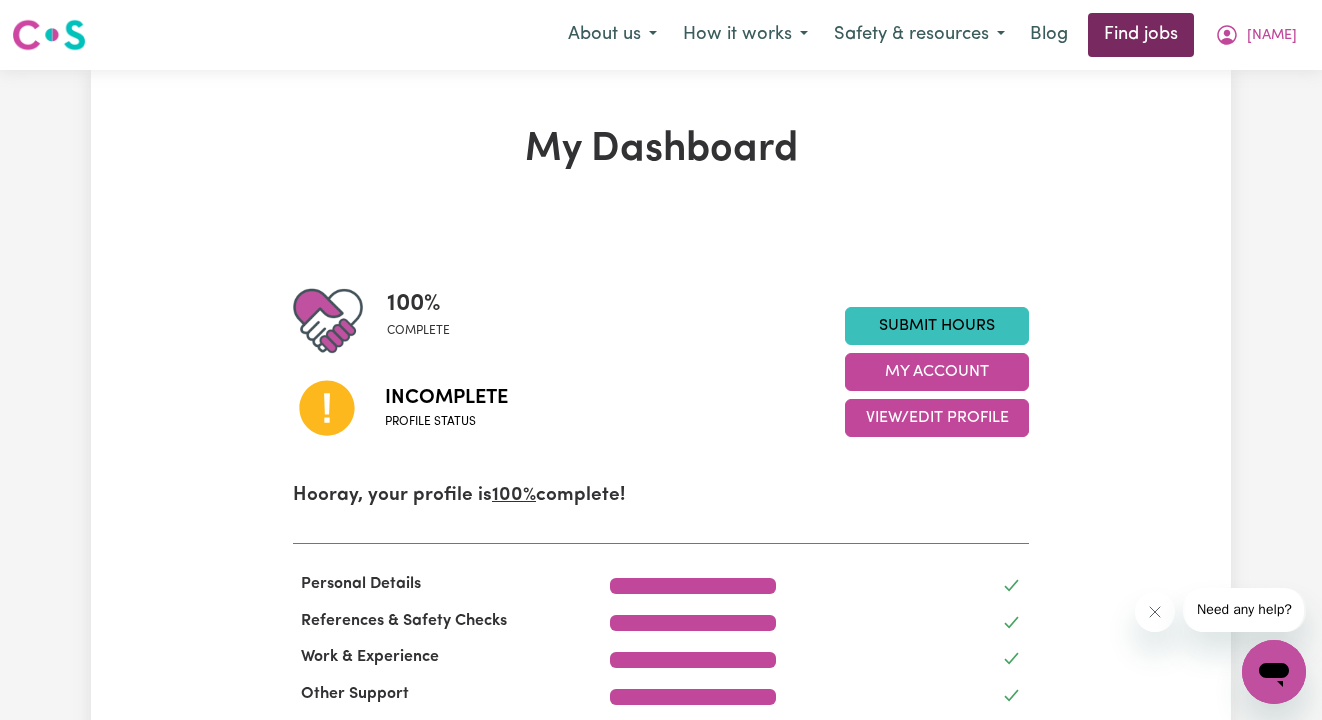click on "Find jobs" at bounding box center (1141, 35) 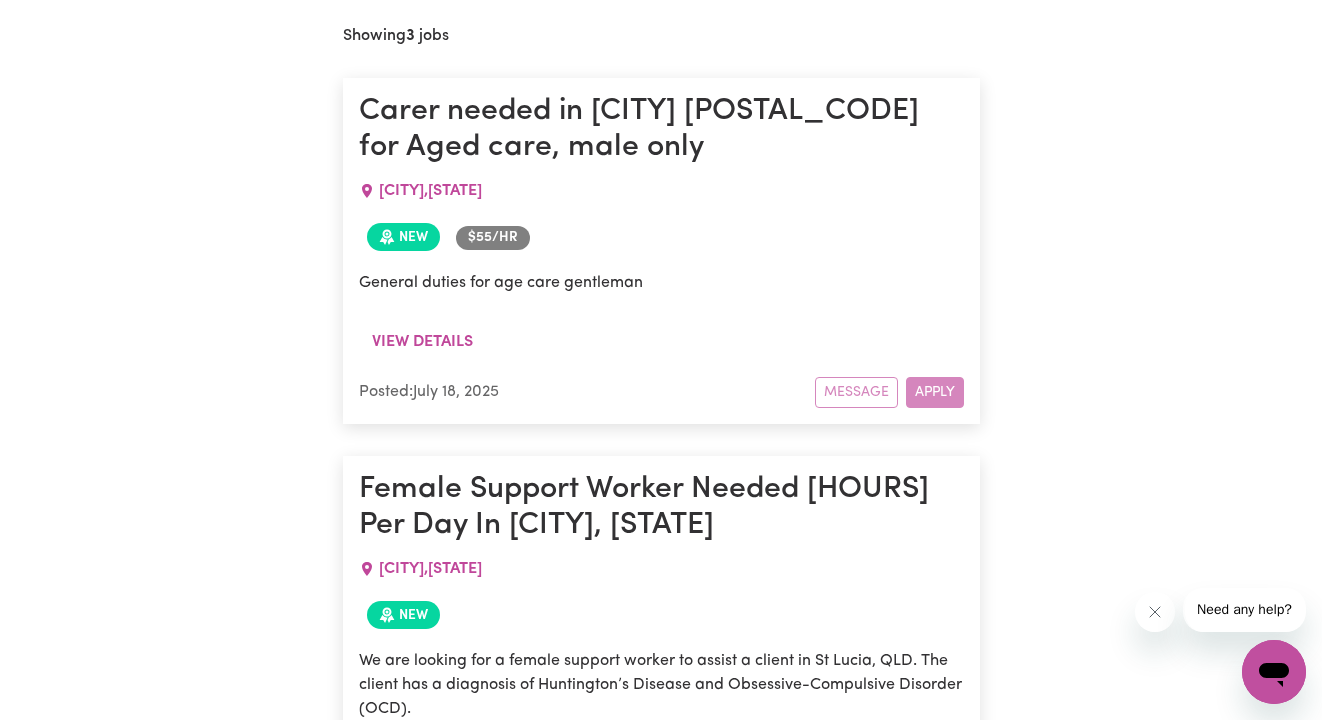 scroll, scrollTop: 1100, scrollLeft: 0, axis: vertical 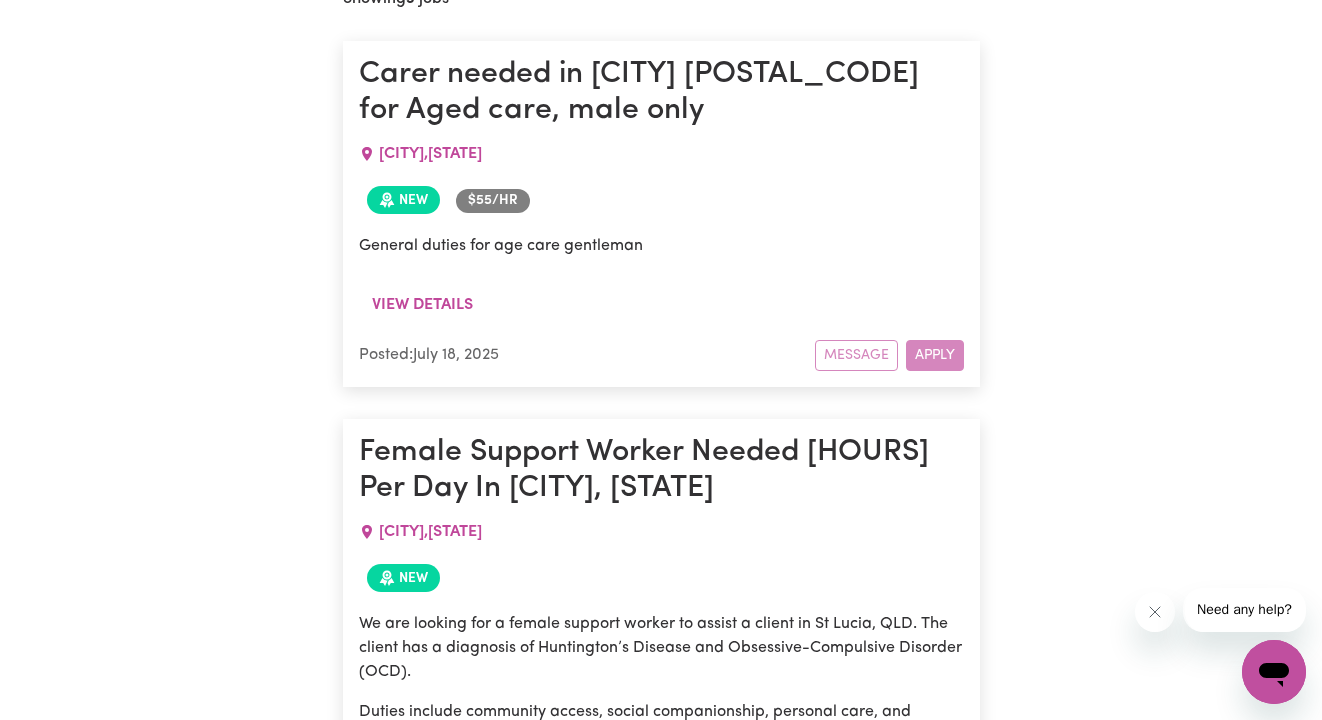 click on "Message Apply" at bounding box center [889, 355] 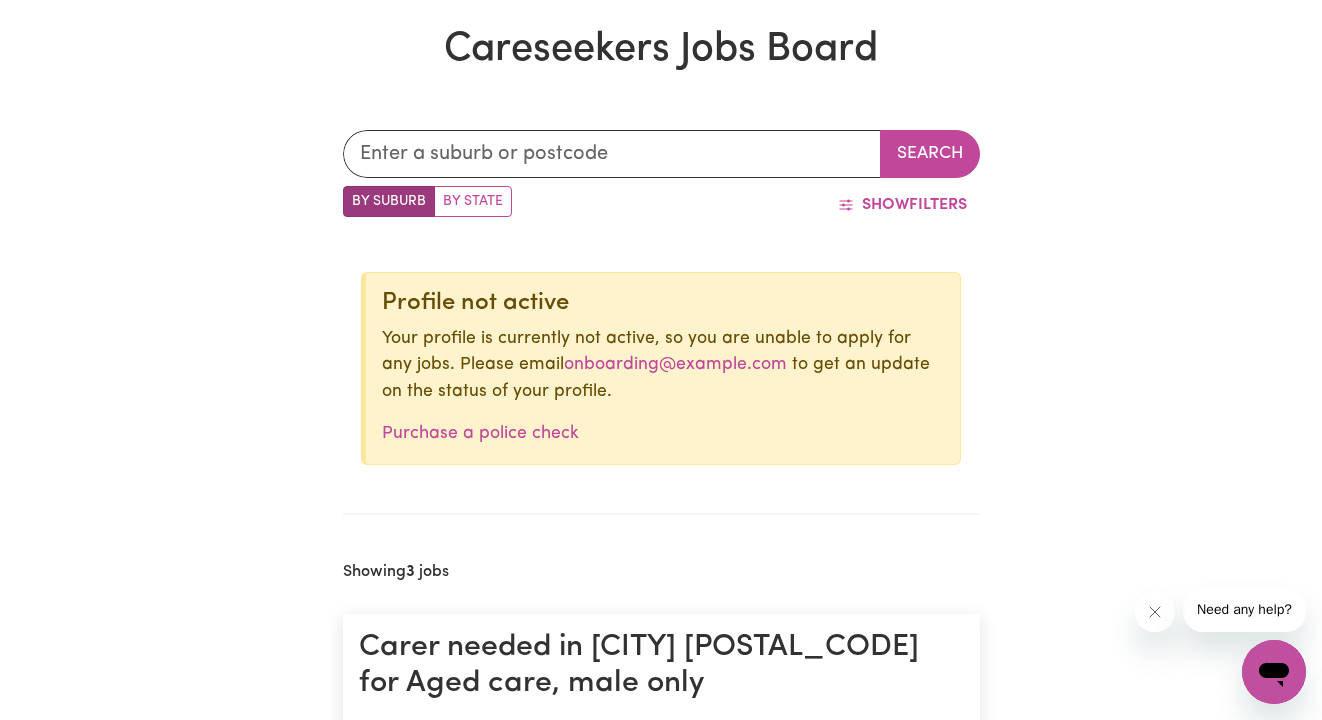 scroll, scrollTop: 397, scrollLeft: 0, axis: vertical 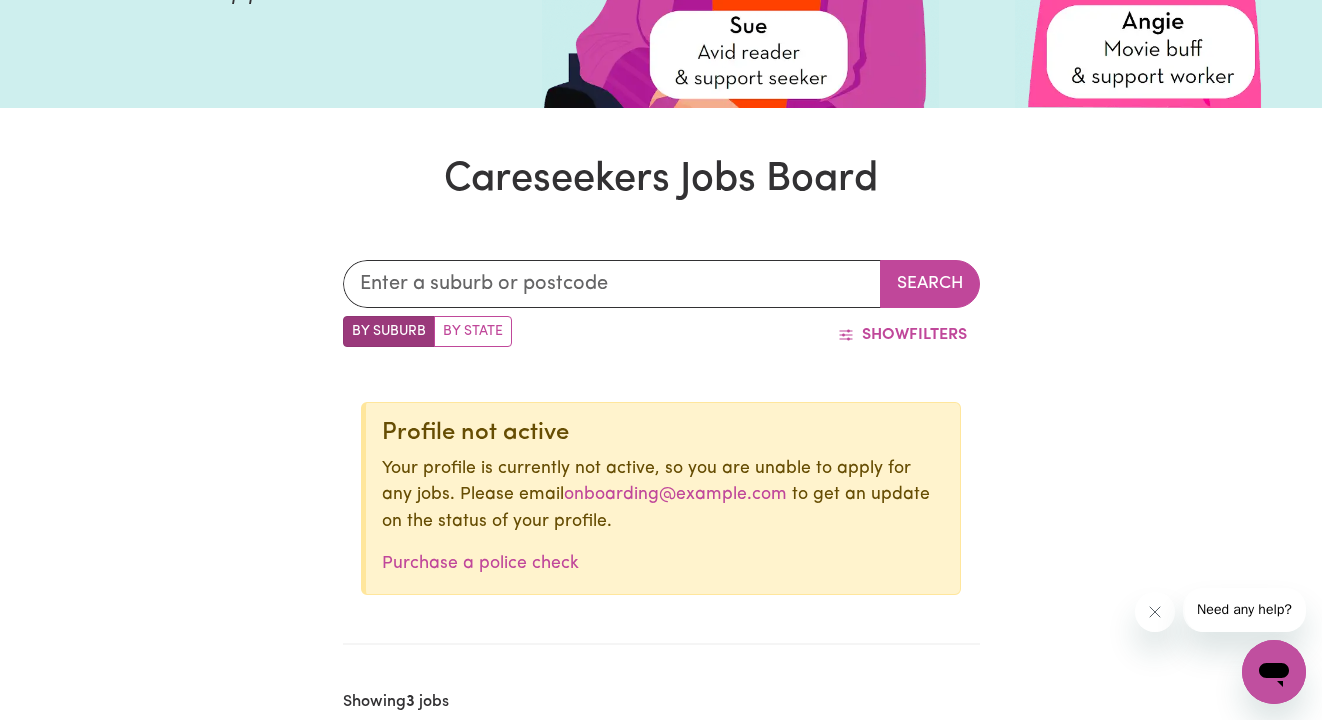 click on "By State" at bounding box center [473, 331] 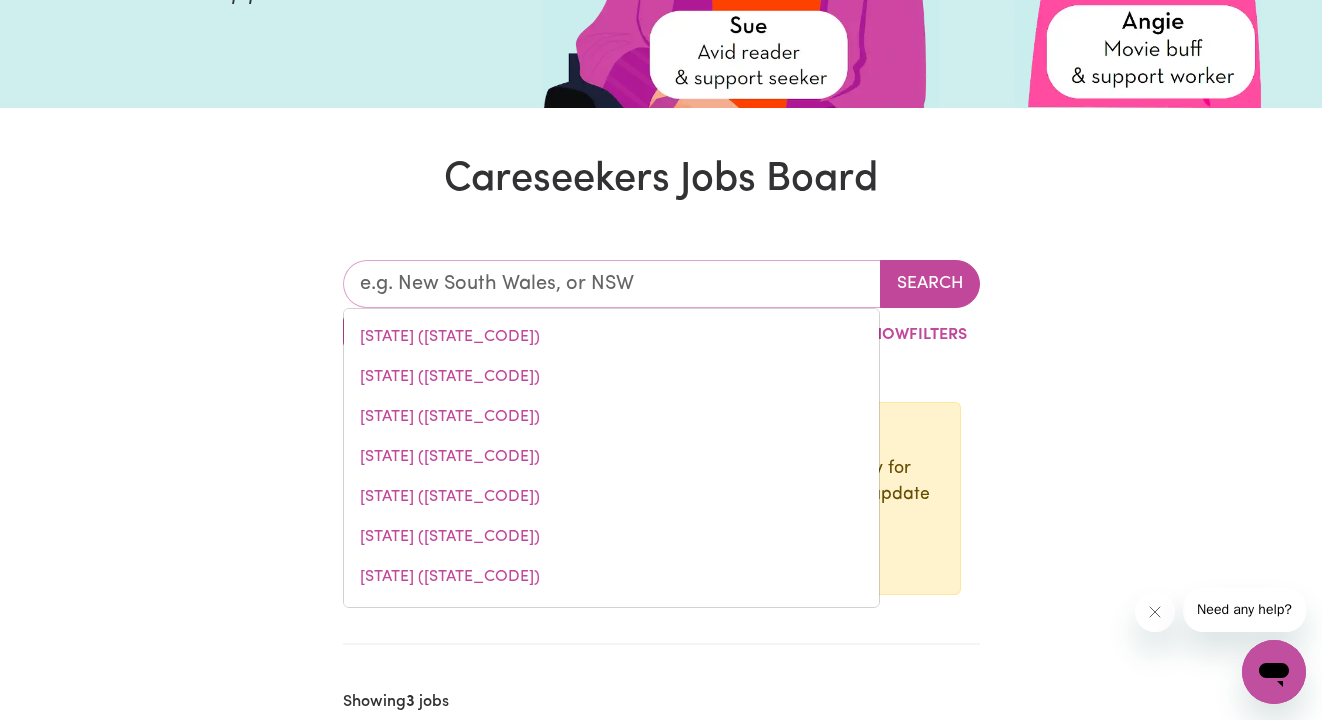 click at bounding box center (612, 284) 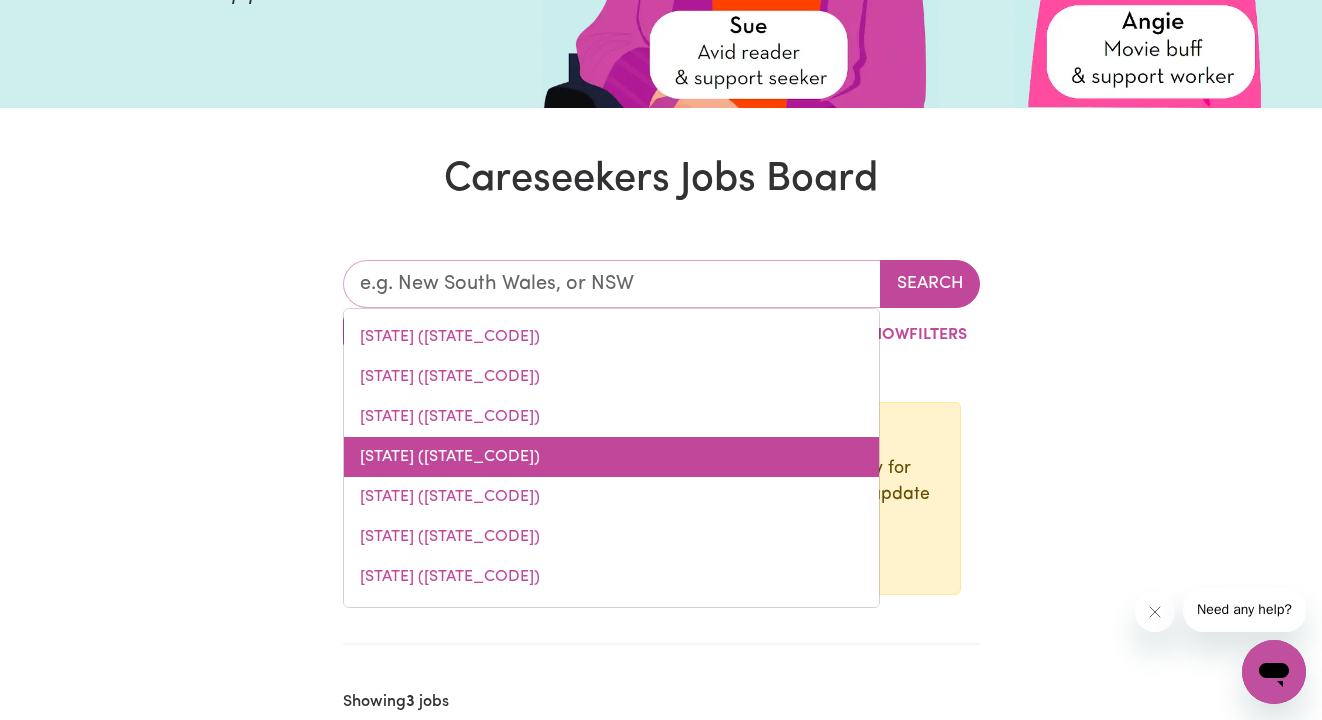 click on "[STATE] ([STATE_CODE])" at bounding box center [611, 457] 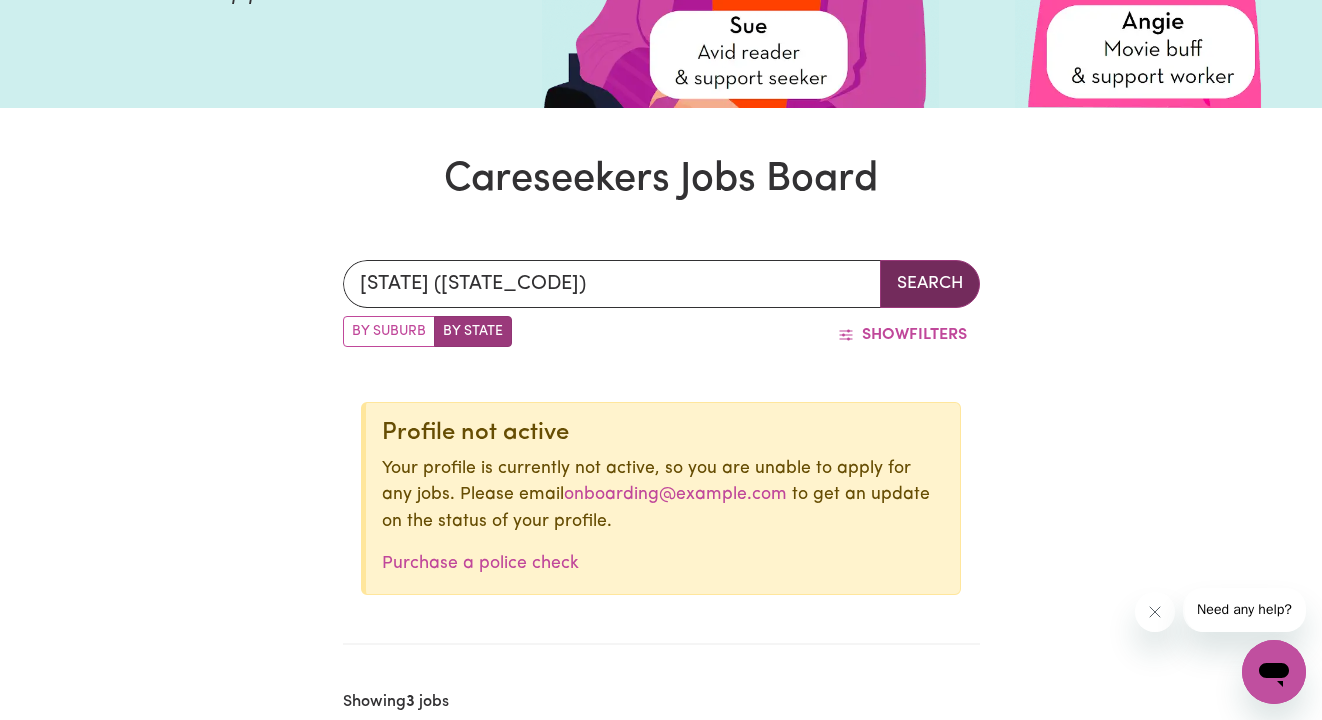 click on "Search" at bounding box center (930, 284) 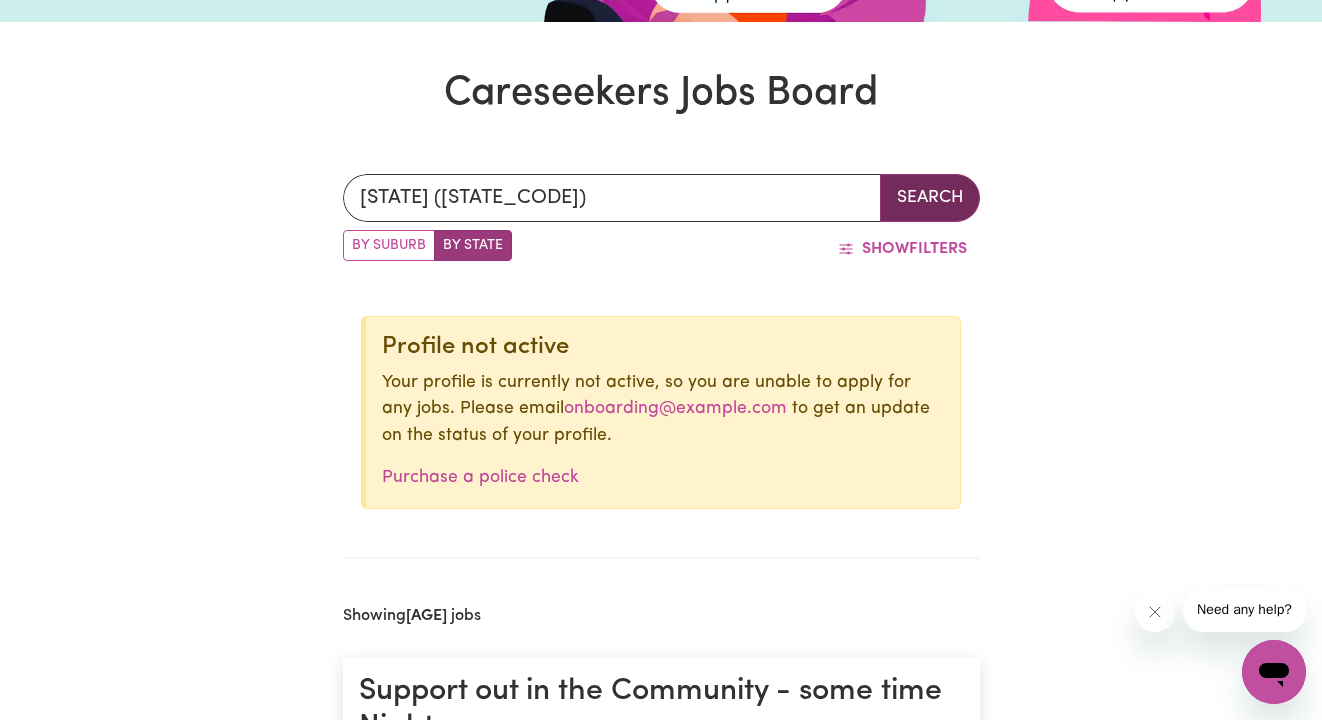 scroll, scrollTop: 487, scrollLeft: 0, axis: vertical 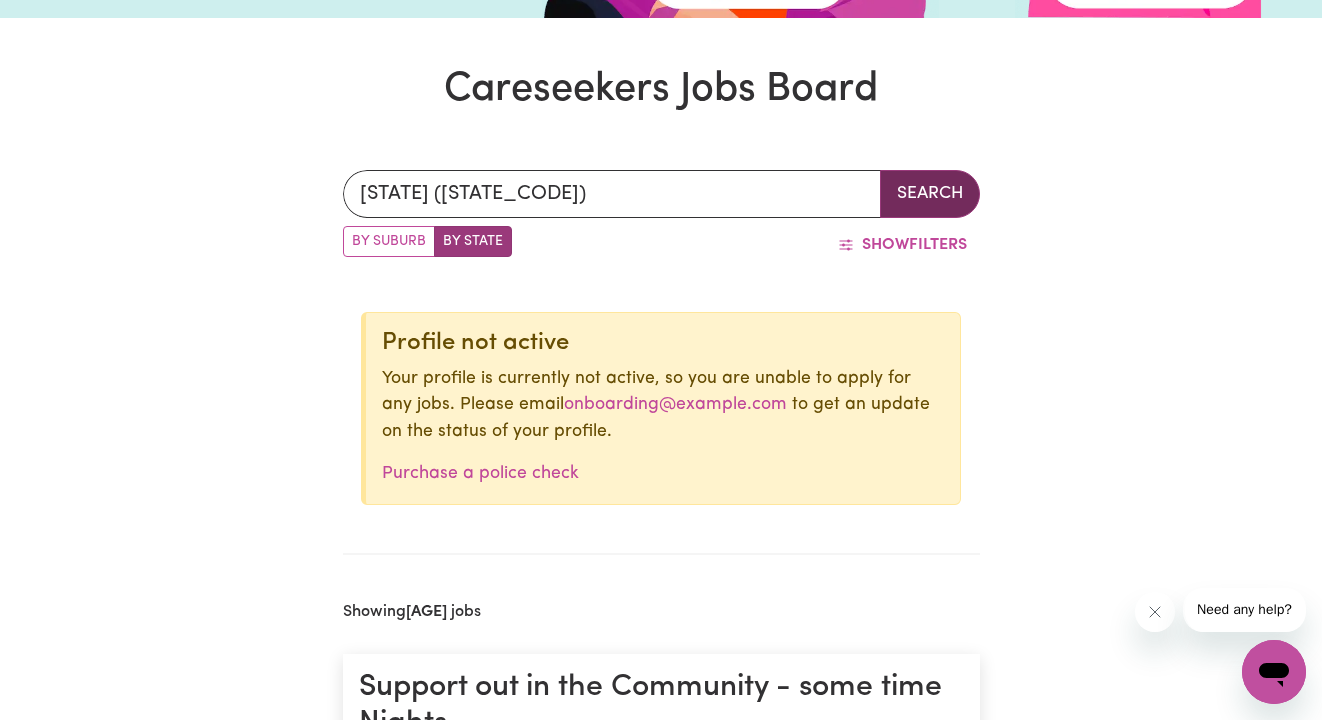 click on "Search" at bounding box center [930, 194] 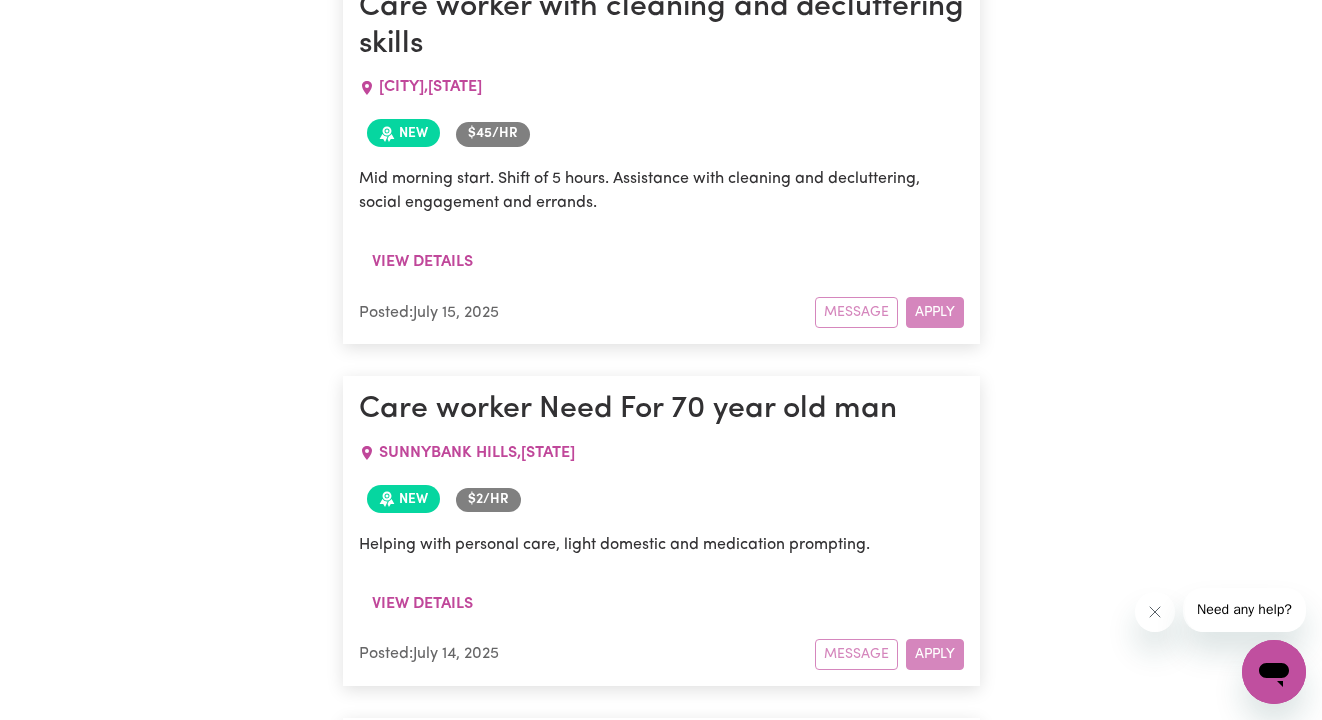 scroll, scrollTop: 7458, scrollLeft: 0, axis: vertical 